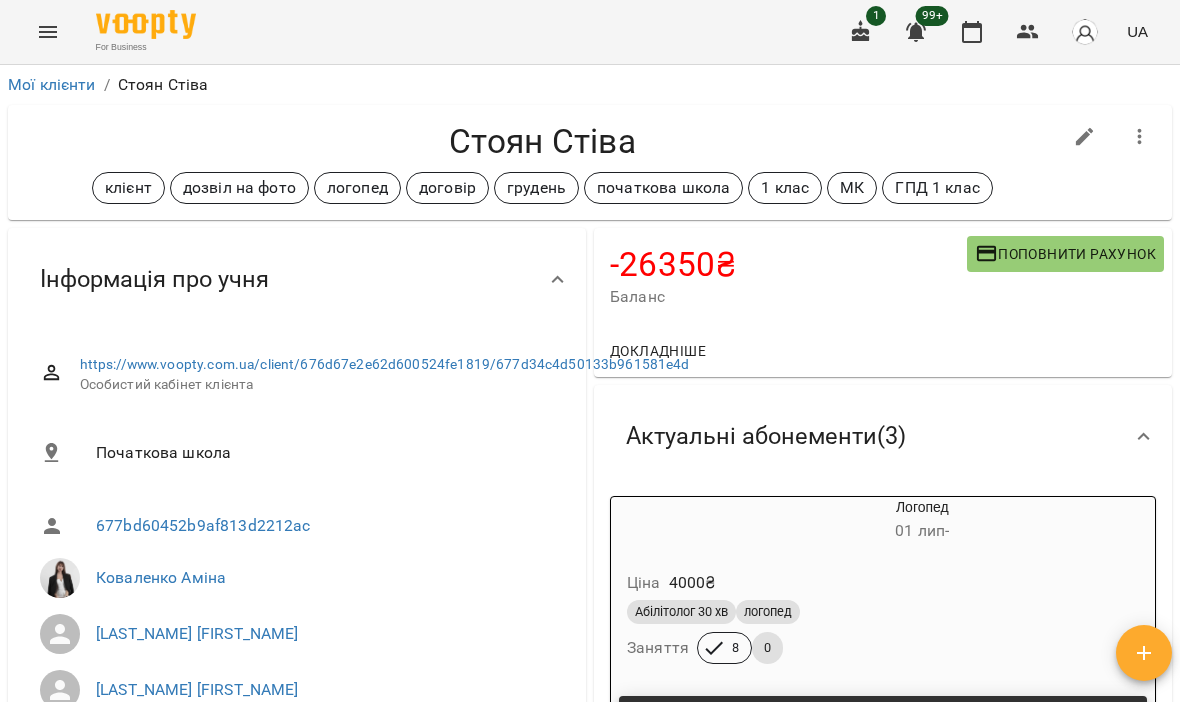 scroll, scrollTop: 0, scrollLeft: 0, axis: both 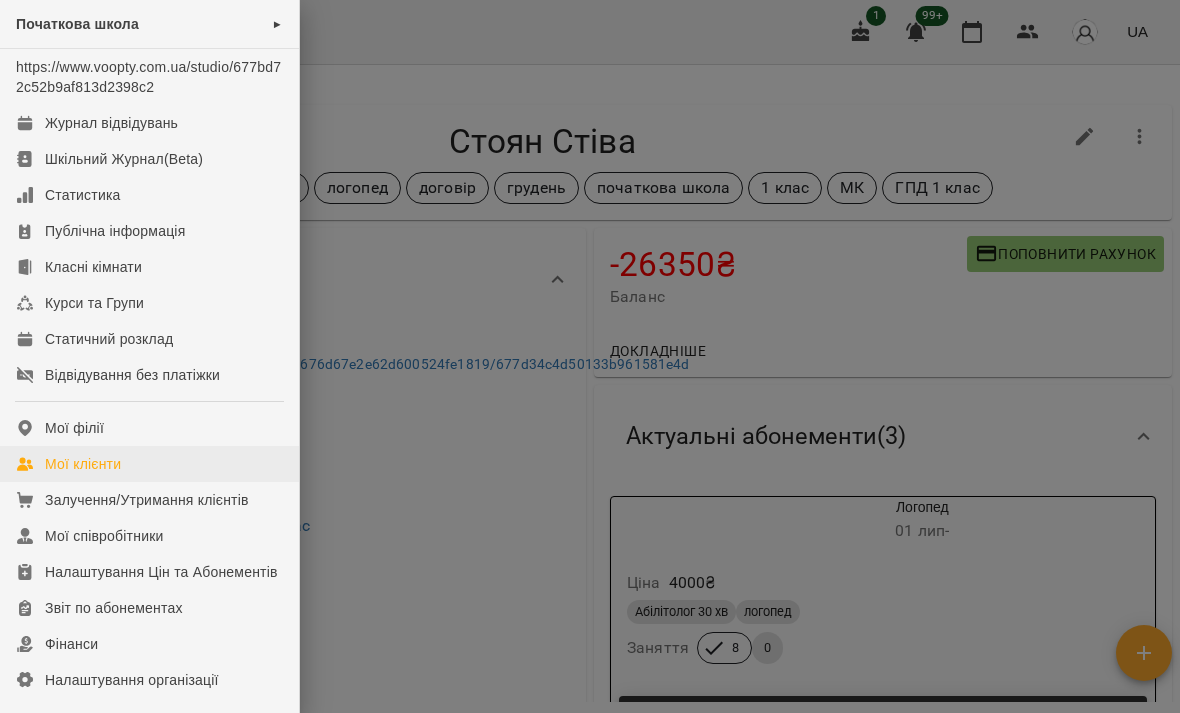 click on "Мої клієнти" at bounding box center [83, 464] 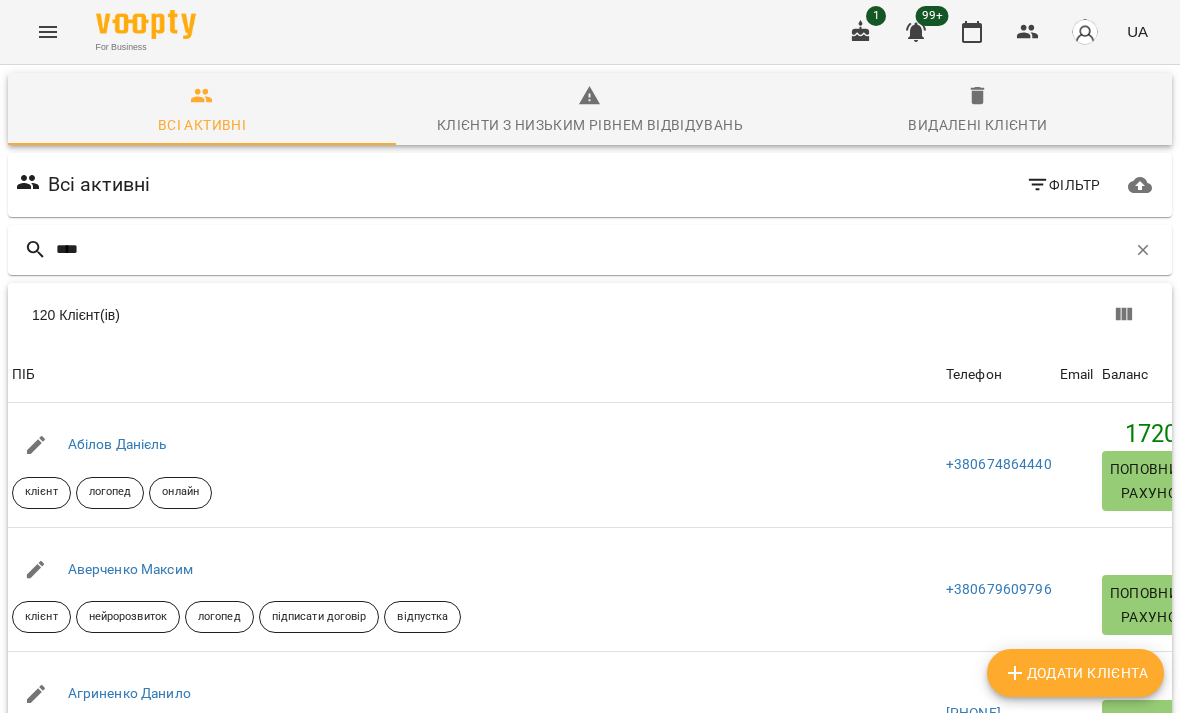 type on "*****" 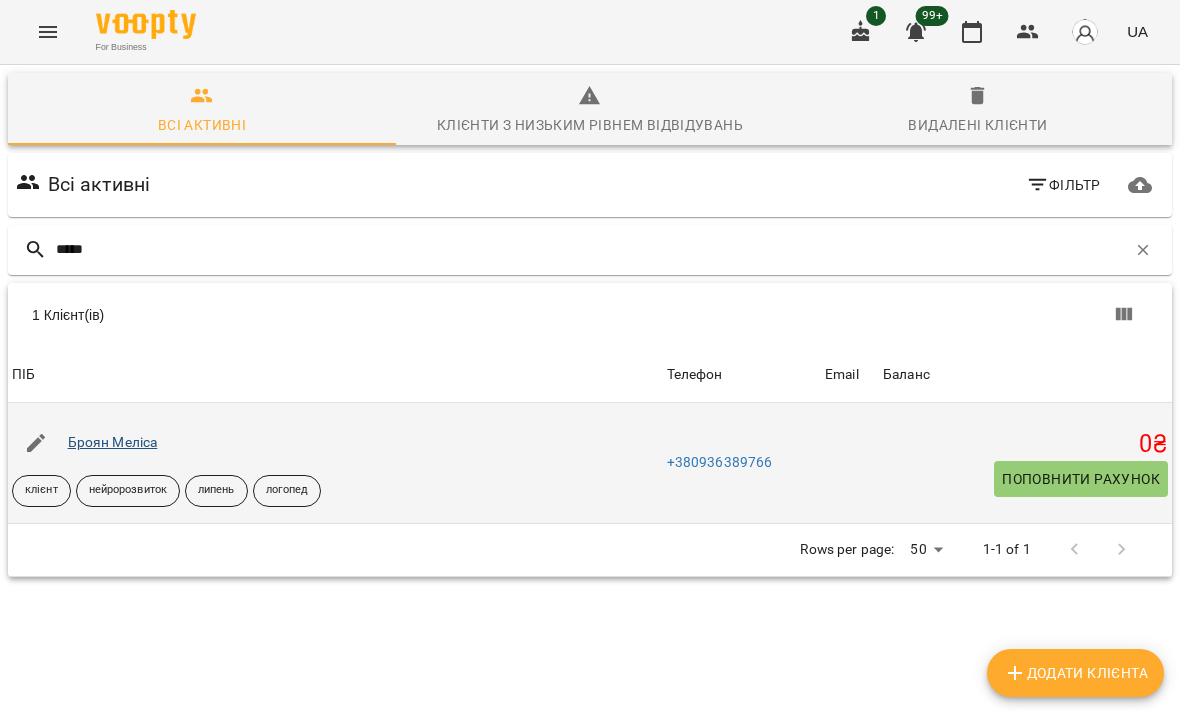 click on "Броян Меліса" at bounding box center [113, 442] 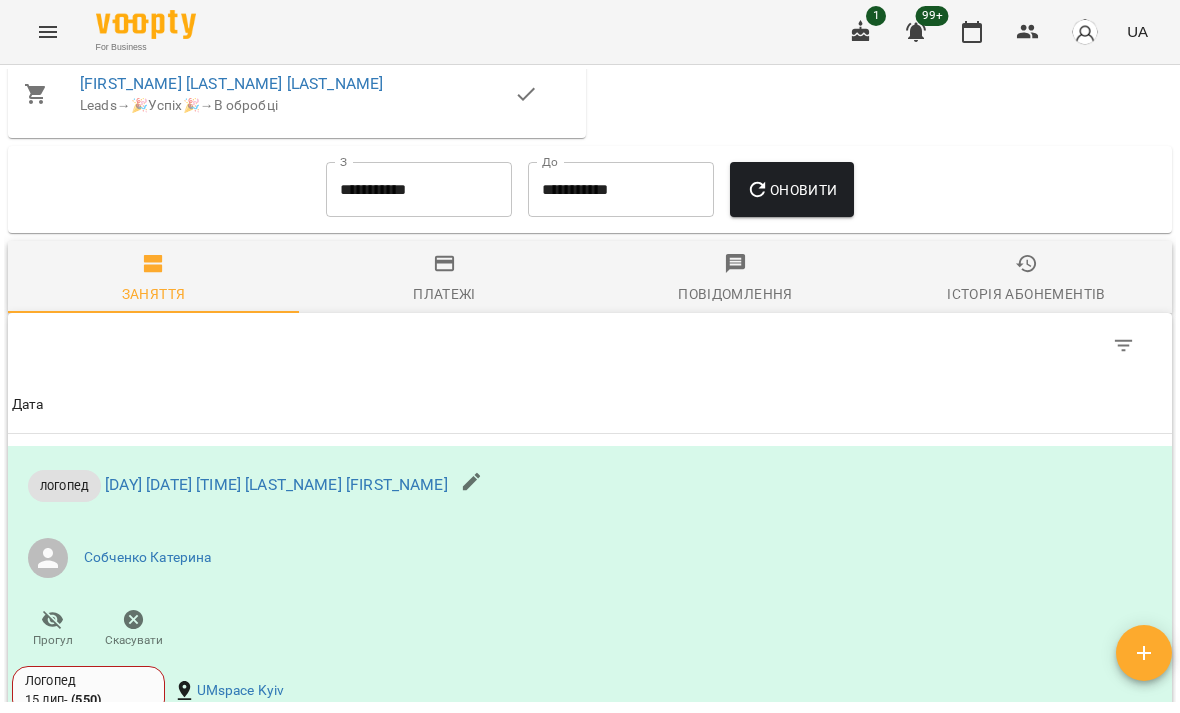 scroll, scrollTop: 1258, scrollLeft: 0, axis: vertical 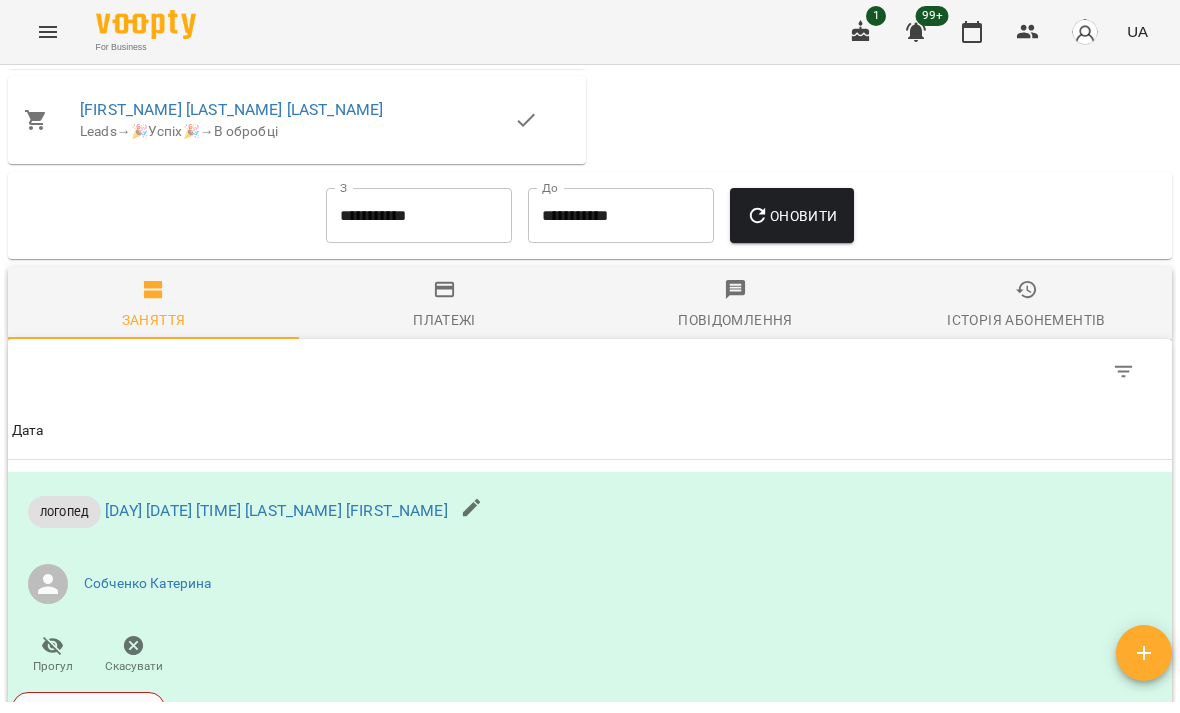 click on "**********" at bounding box center (419, 216) 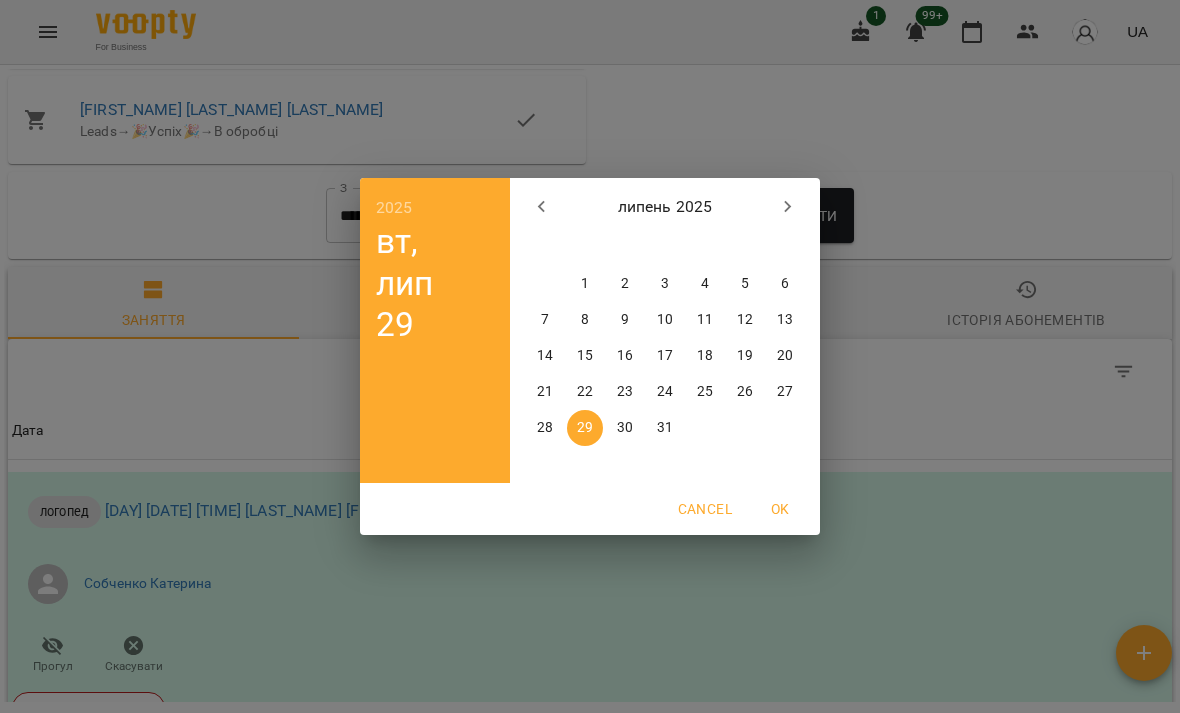 click on "1" at bounding box center [585, 284] 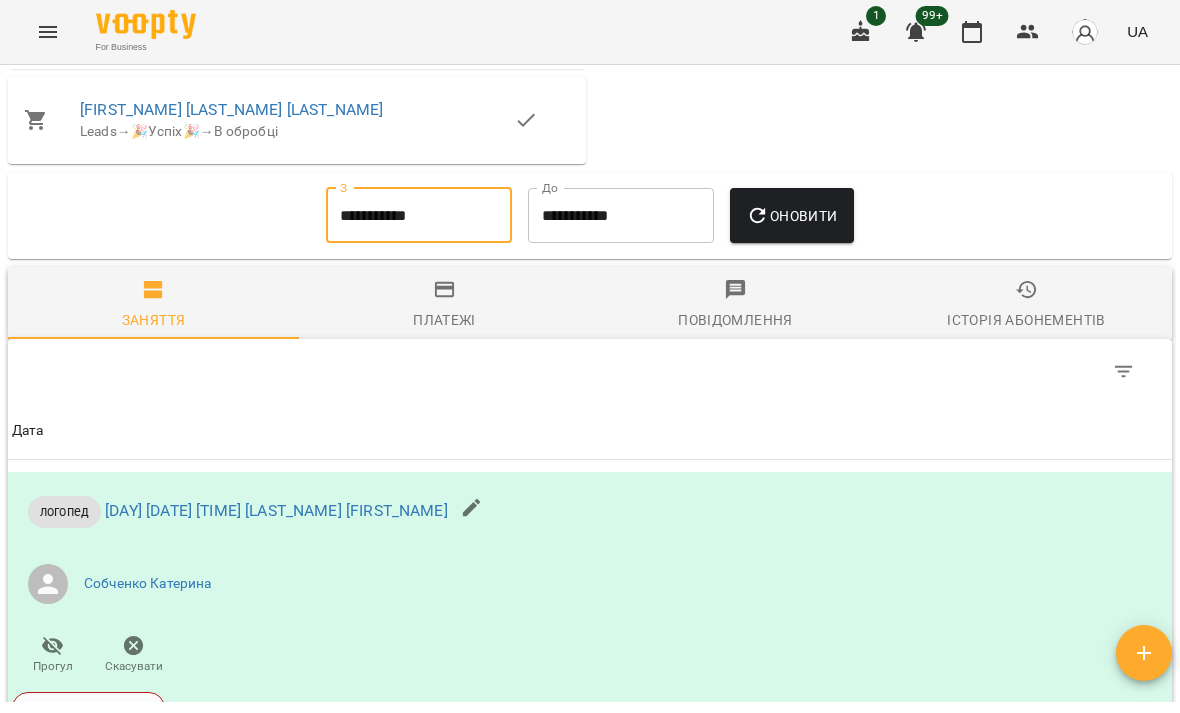 click on "**********" at bounding box center (621, 216) 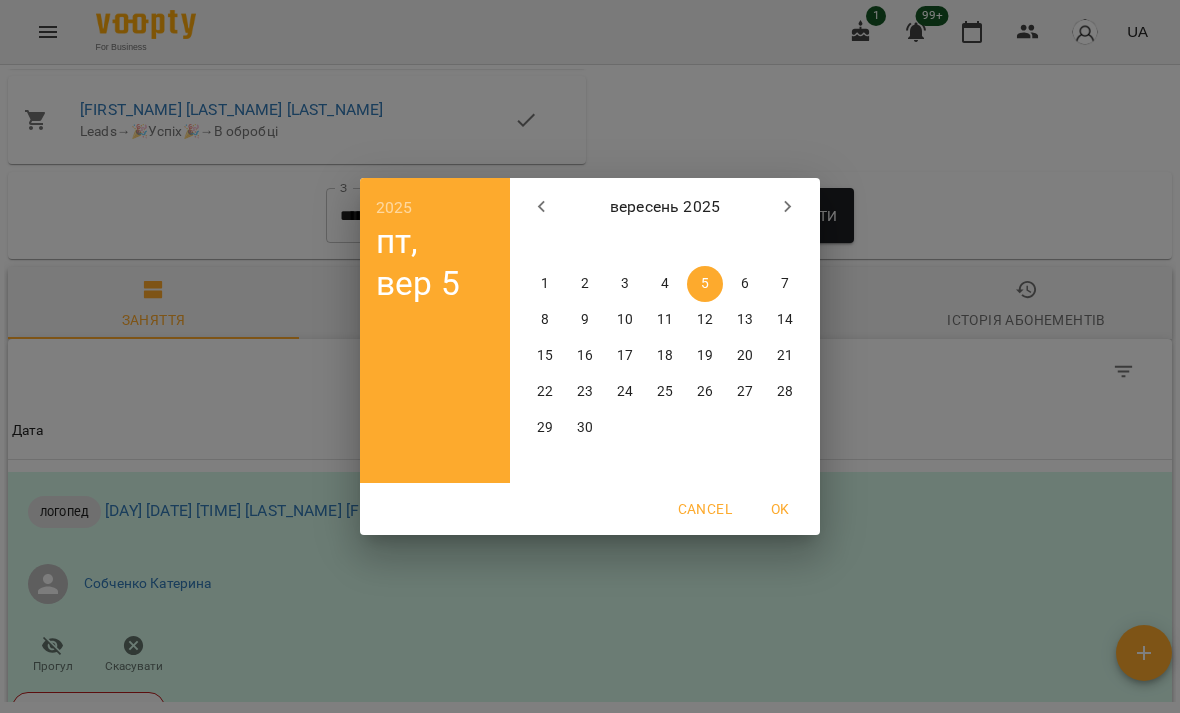 click 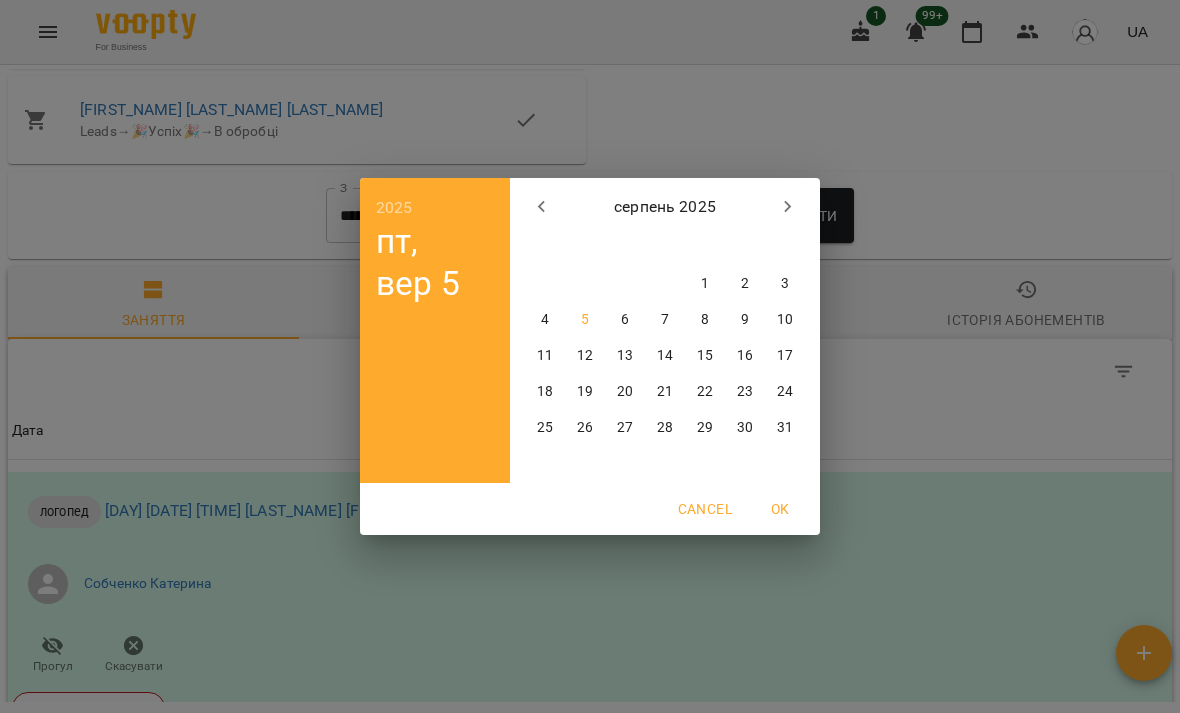 click 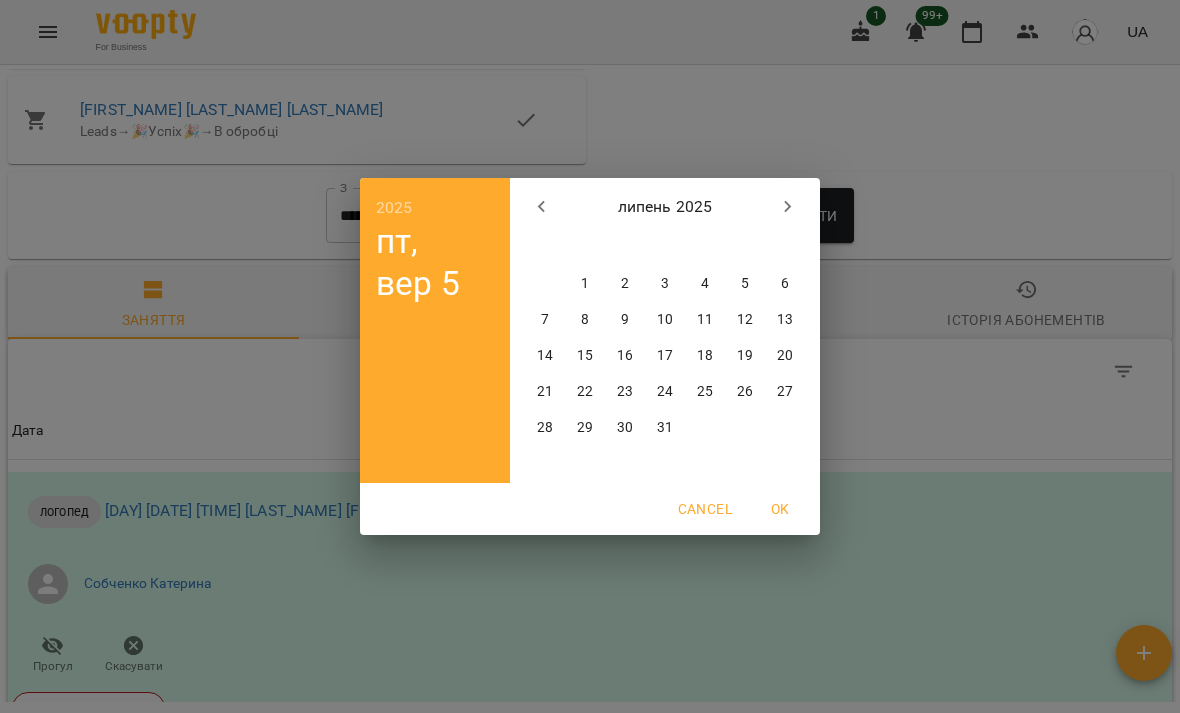 click on "31" at bounding box center (665, 428) 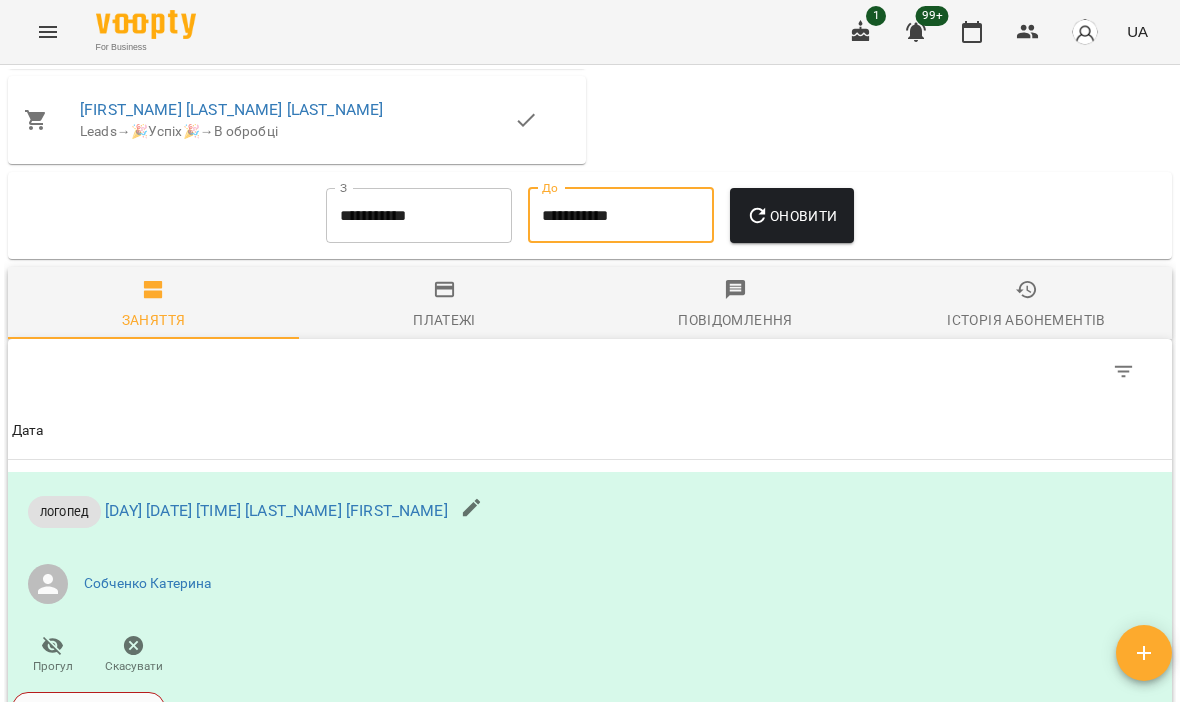 click on "Оновити" at bounding box center (791, 216) 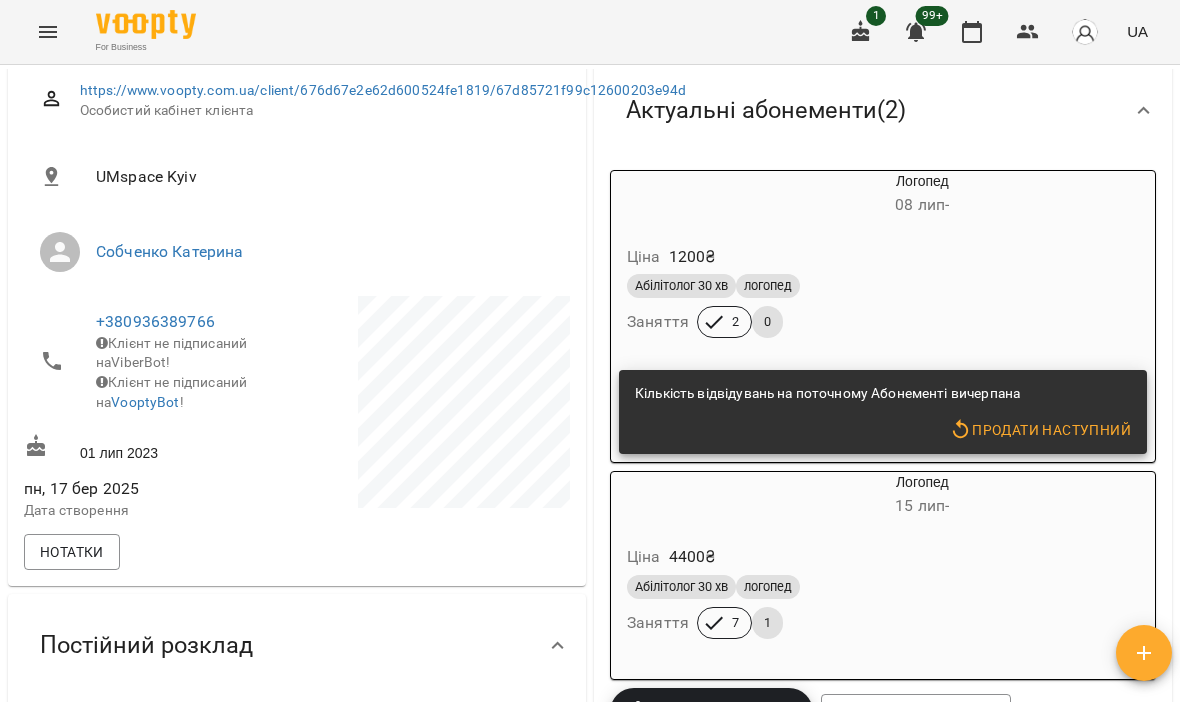 scroll, scrollTop: 257, scrollLeft: 0, axis: vertical 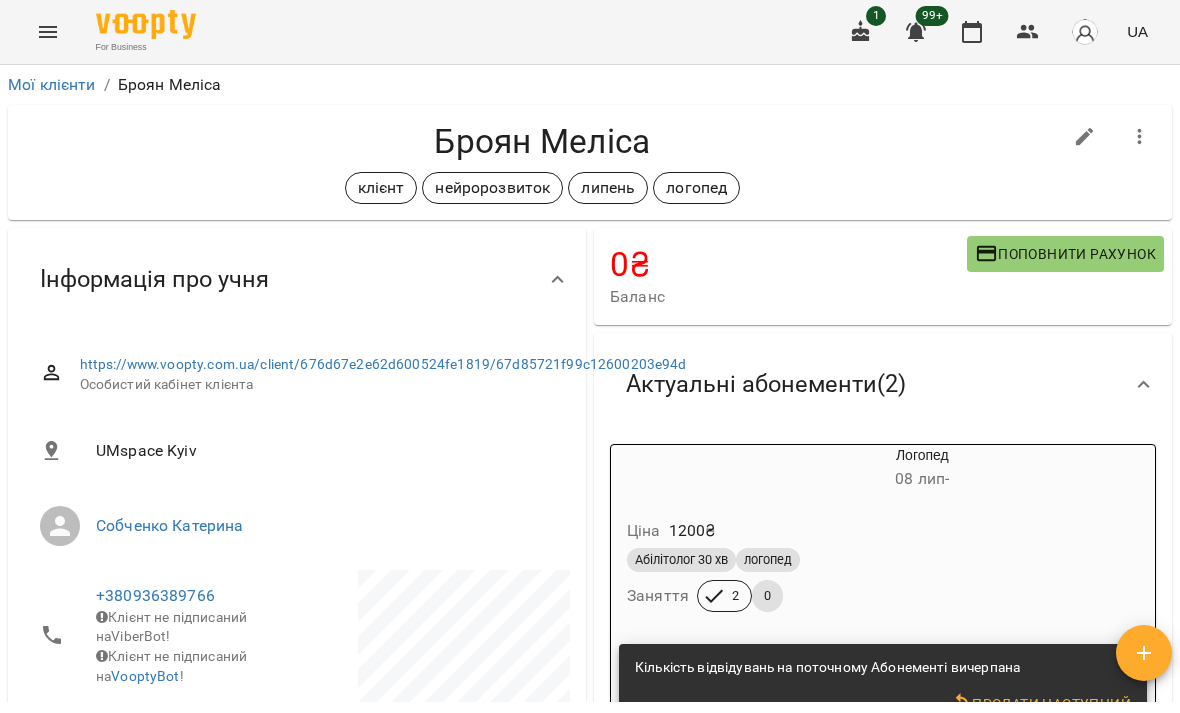 click 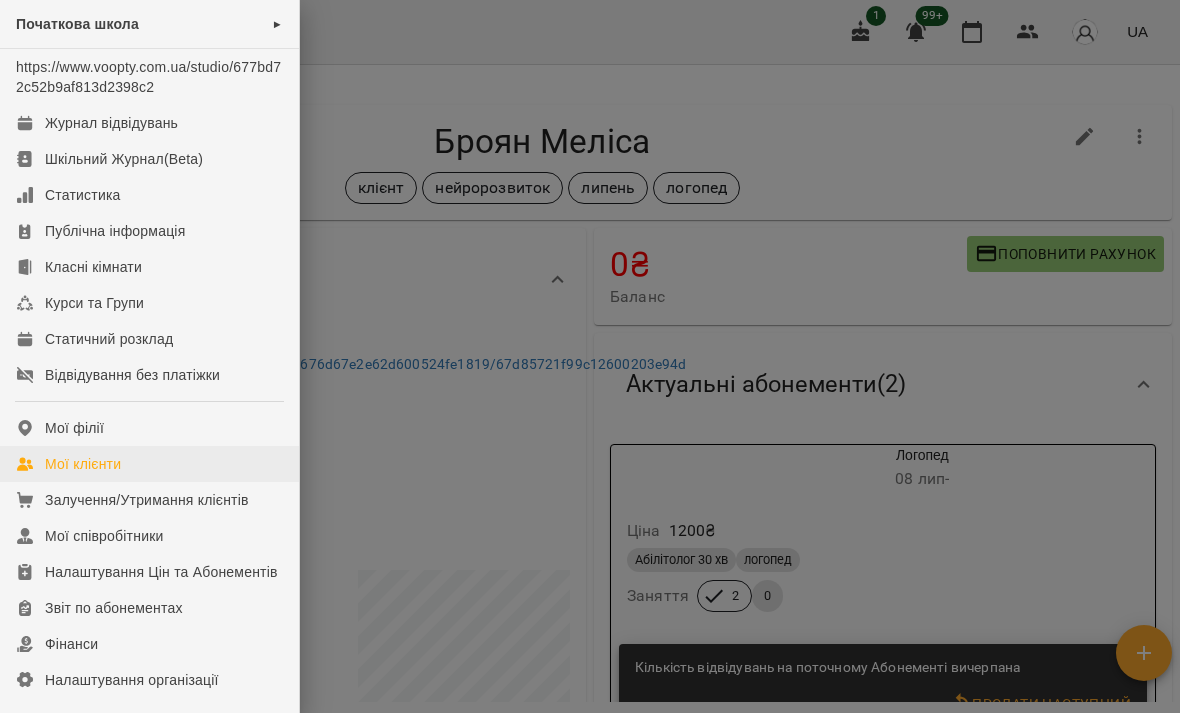 click on "Мої клієнти" at bounding box center (83, 464) 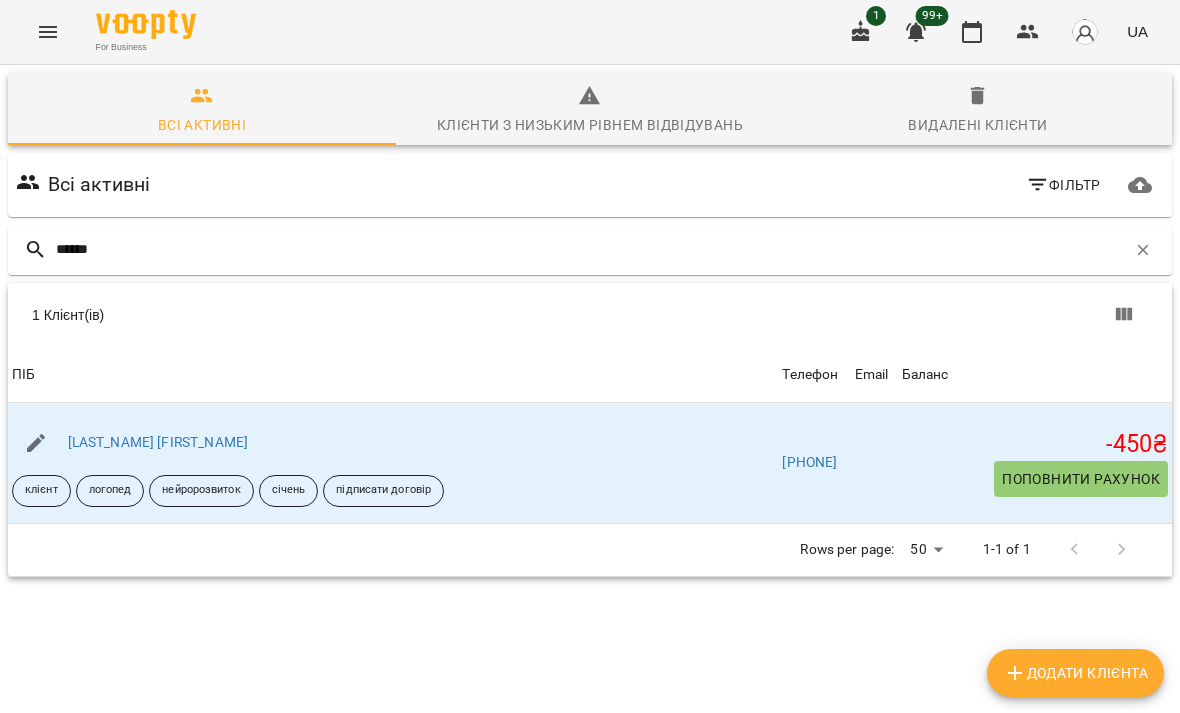 type on "*******" 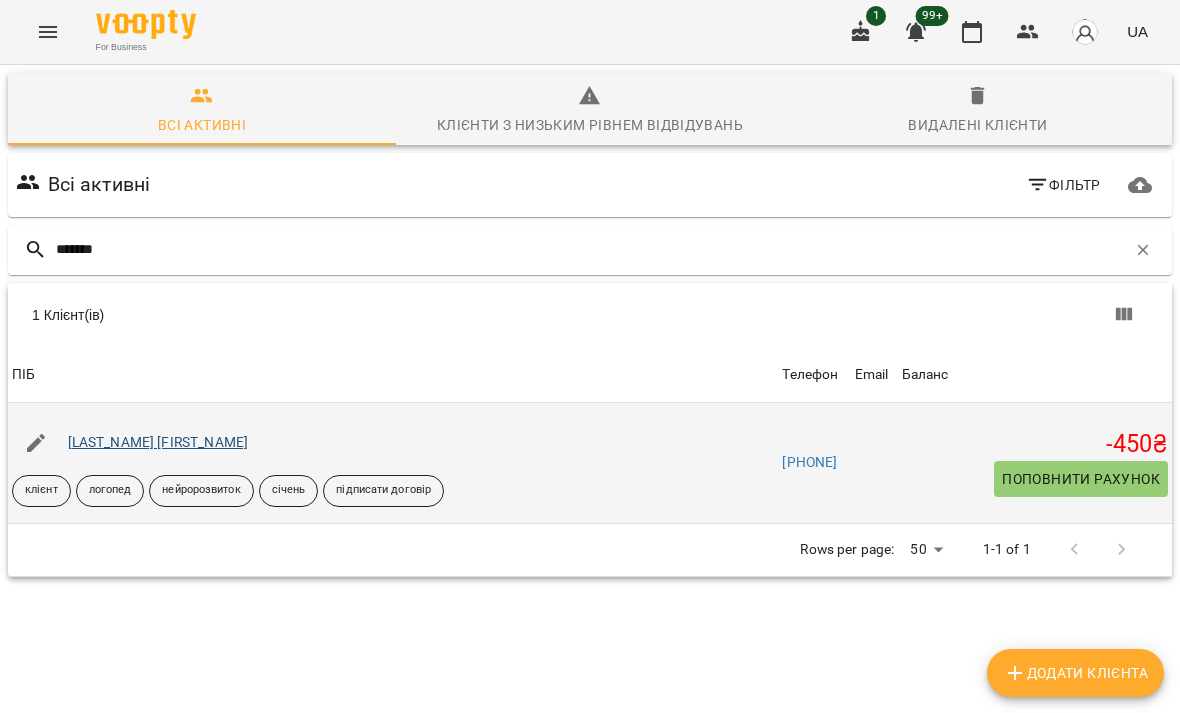 click on "[LAST_NAME] [FIRST_NAME]" at bounding box center (158, 442) 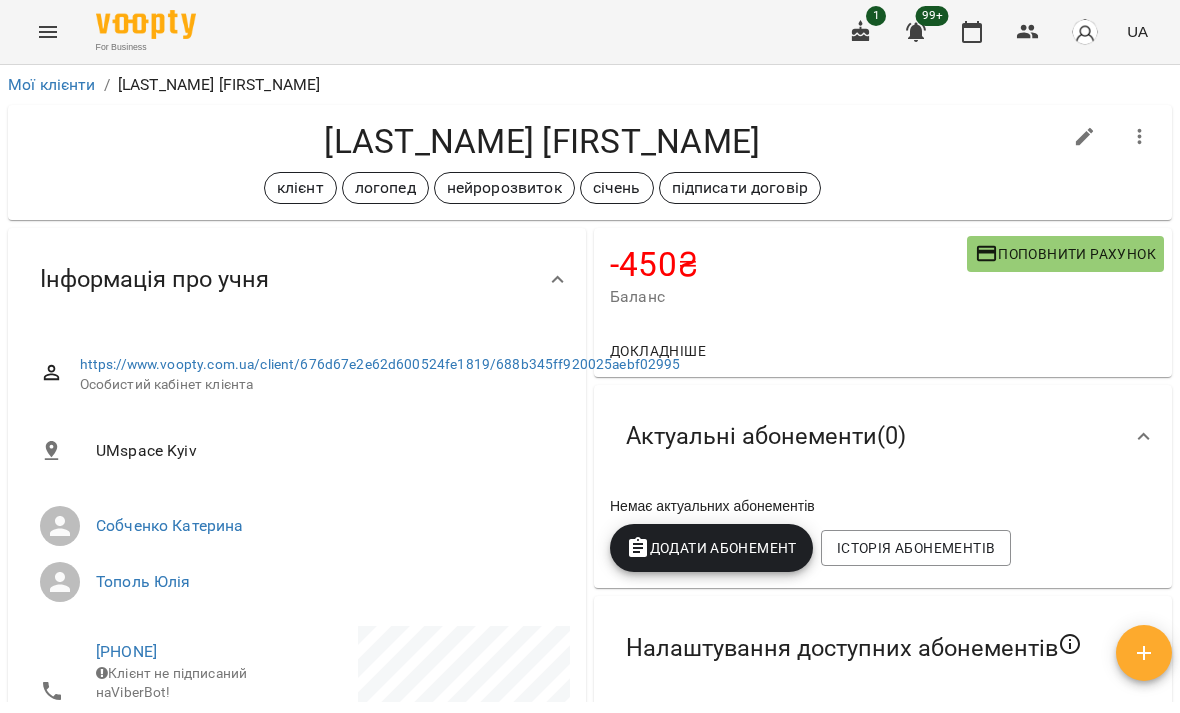 scroll, scrollTop: 0, scrollLeft: 0, axis: both 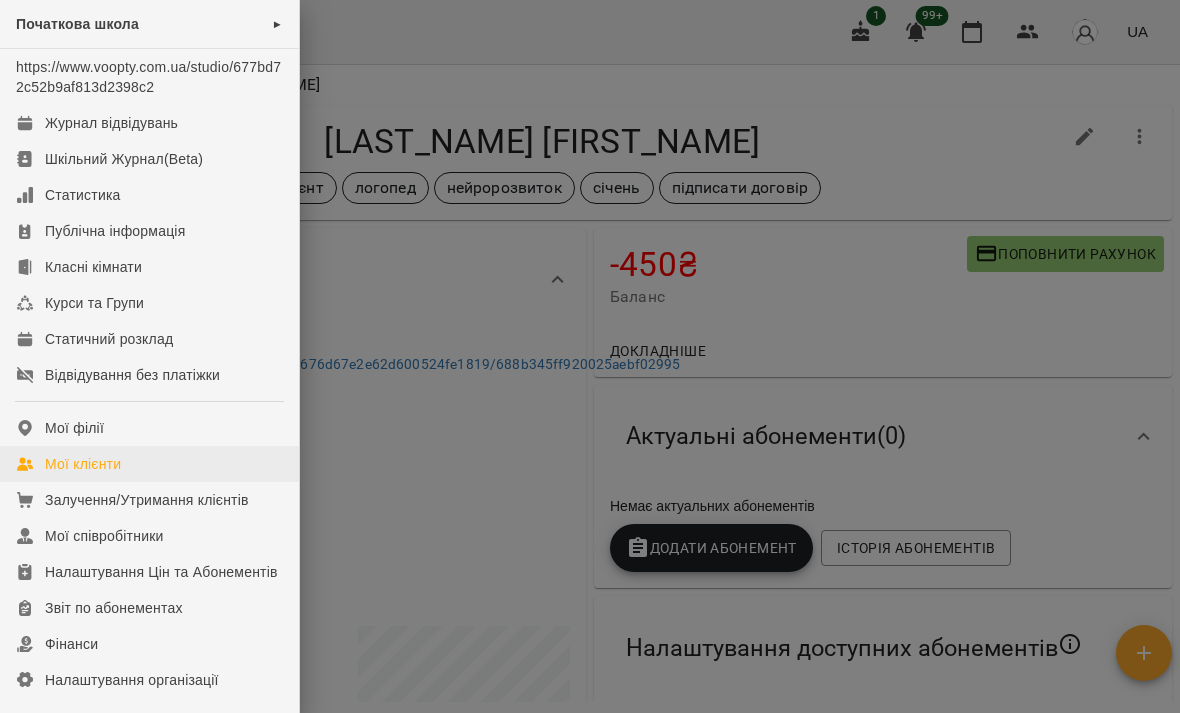 click on "Мої клієнти" at bounding box center (83, 464) 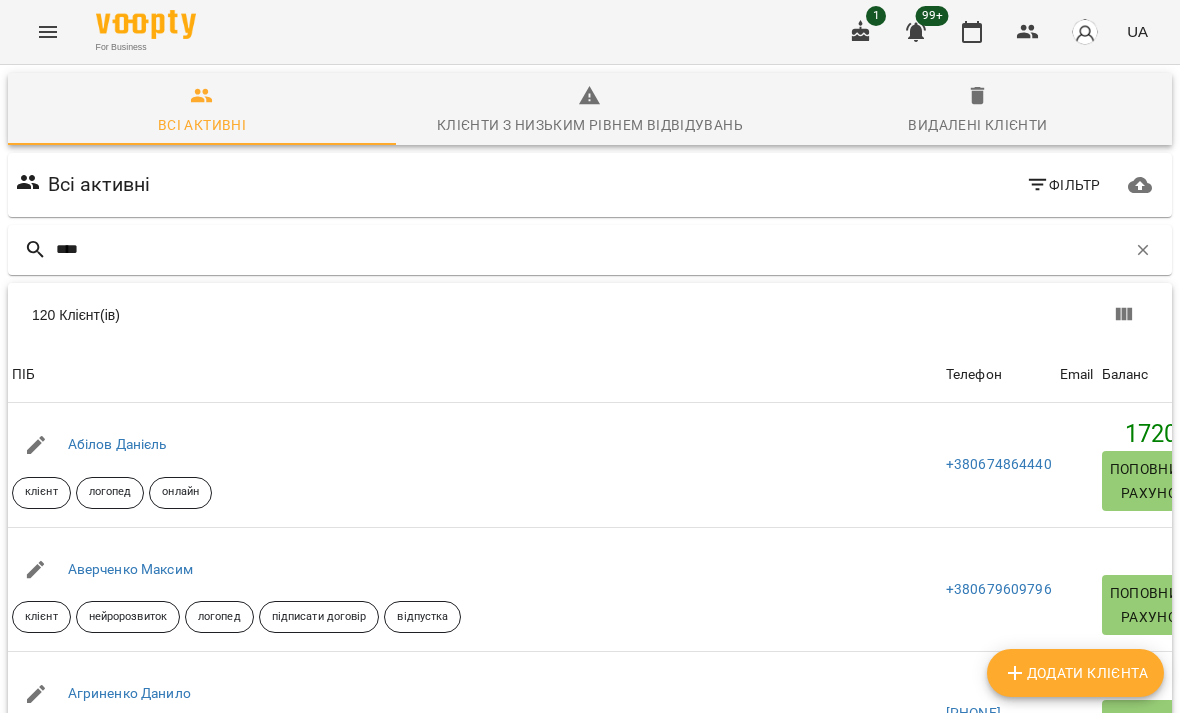 type on "*****" 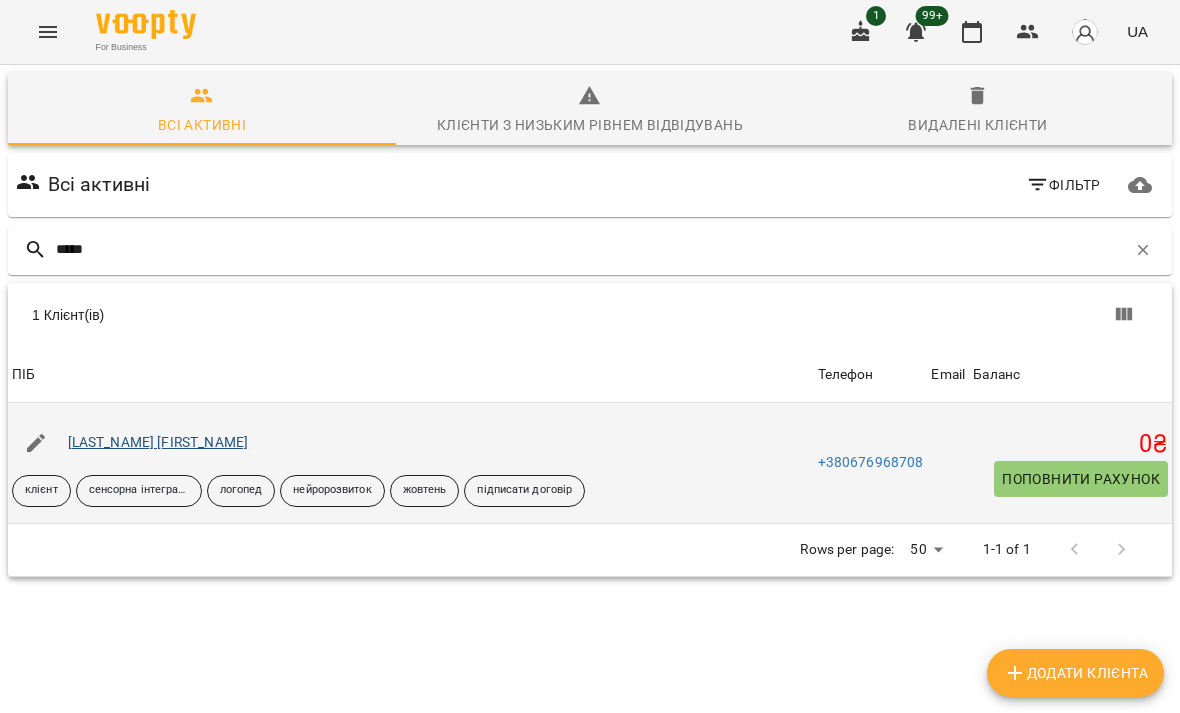 click on "[LAST_NAME] [FIRST_NAME]" at bounding box center (158, 442) 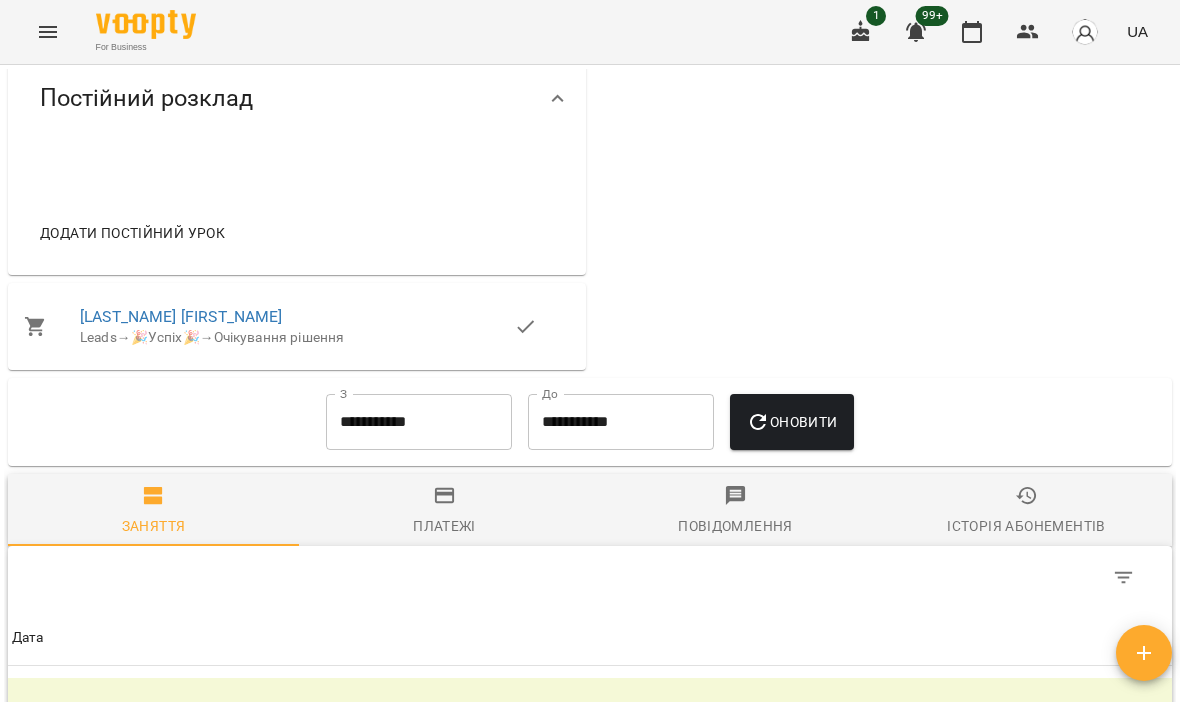 scroll, scrollTop: 974, scrollLeft: 0, axis: vertical 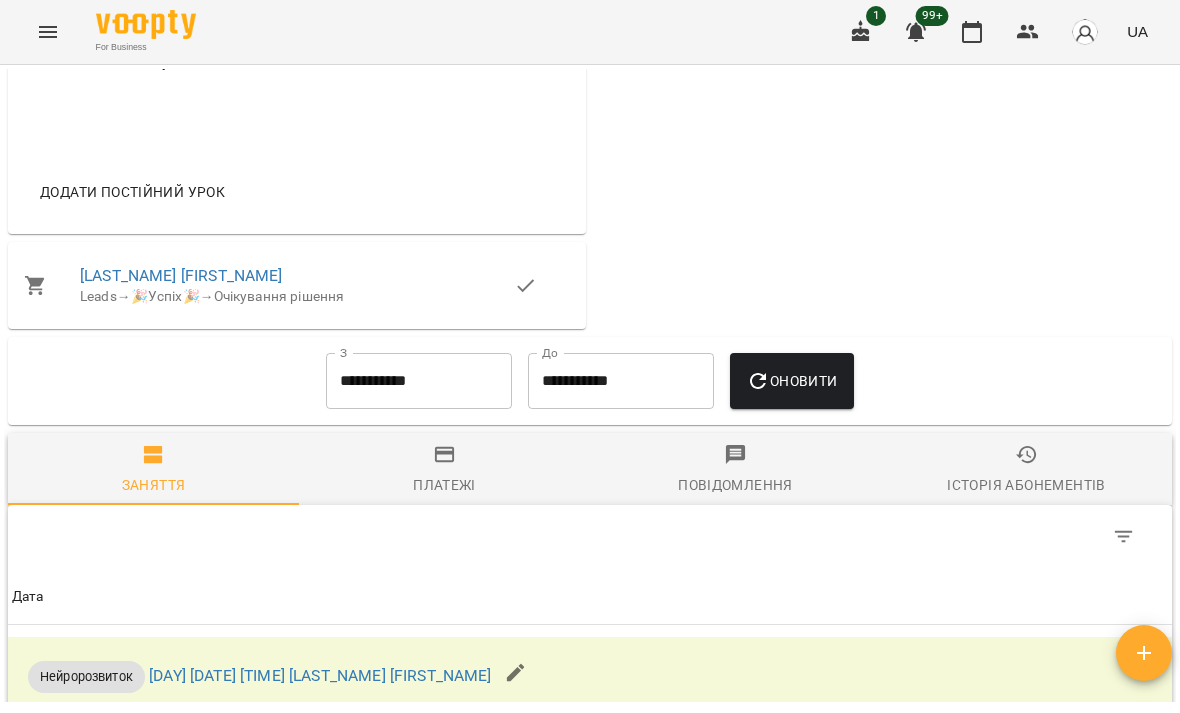 click on "**********" at bounding box center [419, 381] 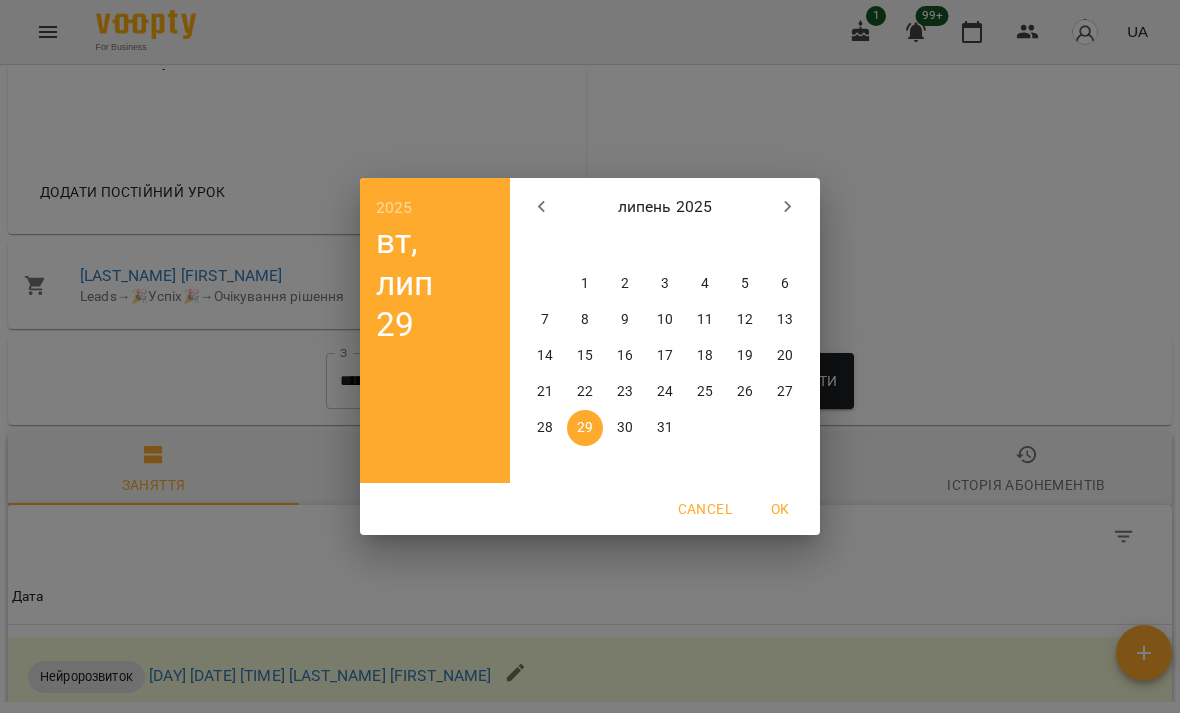 click on "1" at bounding box center (585, 284) 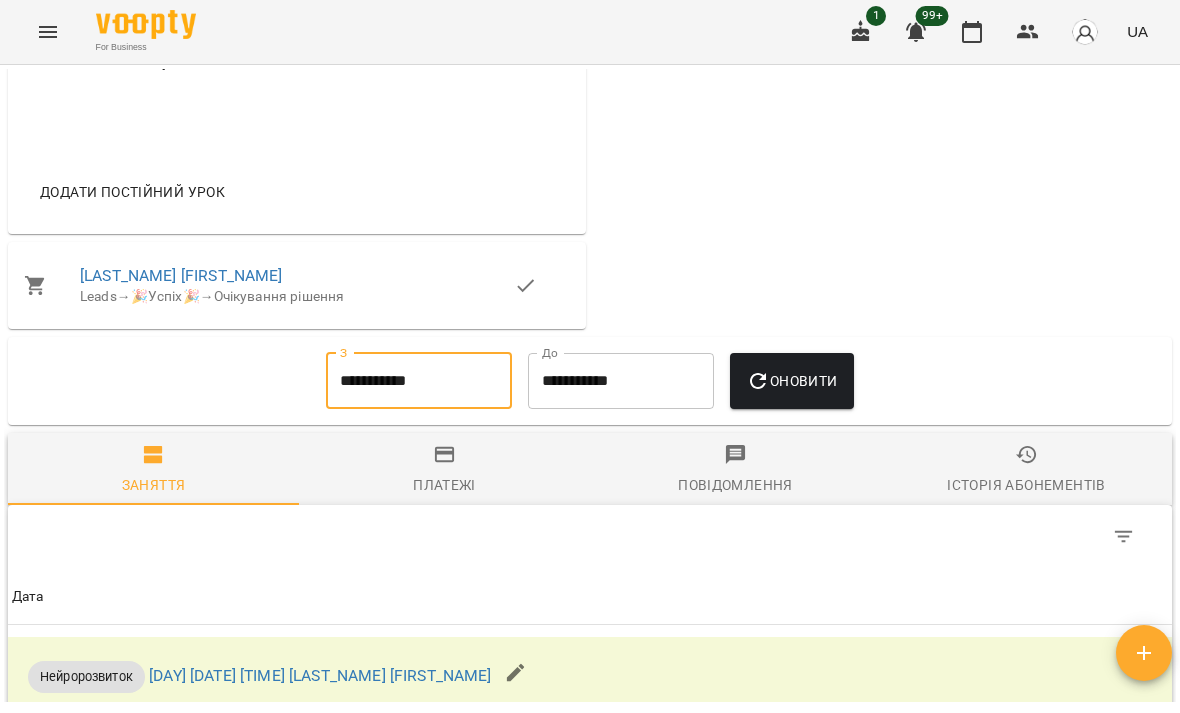 click on "**********" at bounding box center (621, 381) 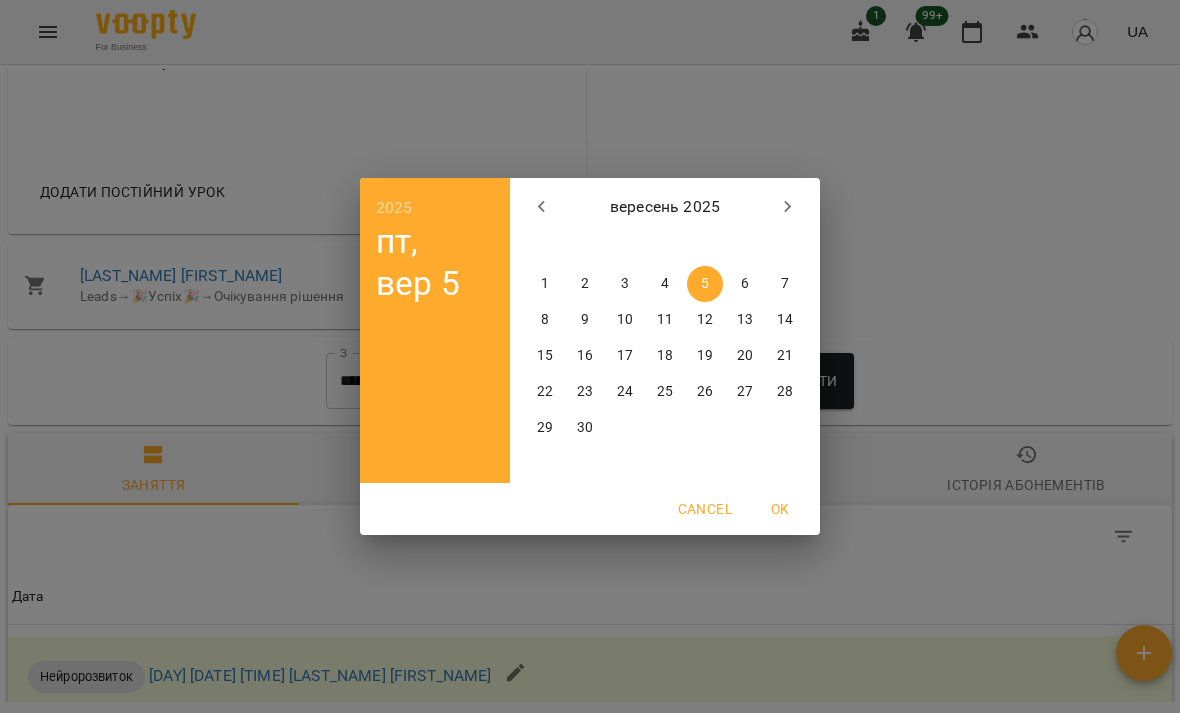 click on "30" at bounding box center (585, 428) 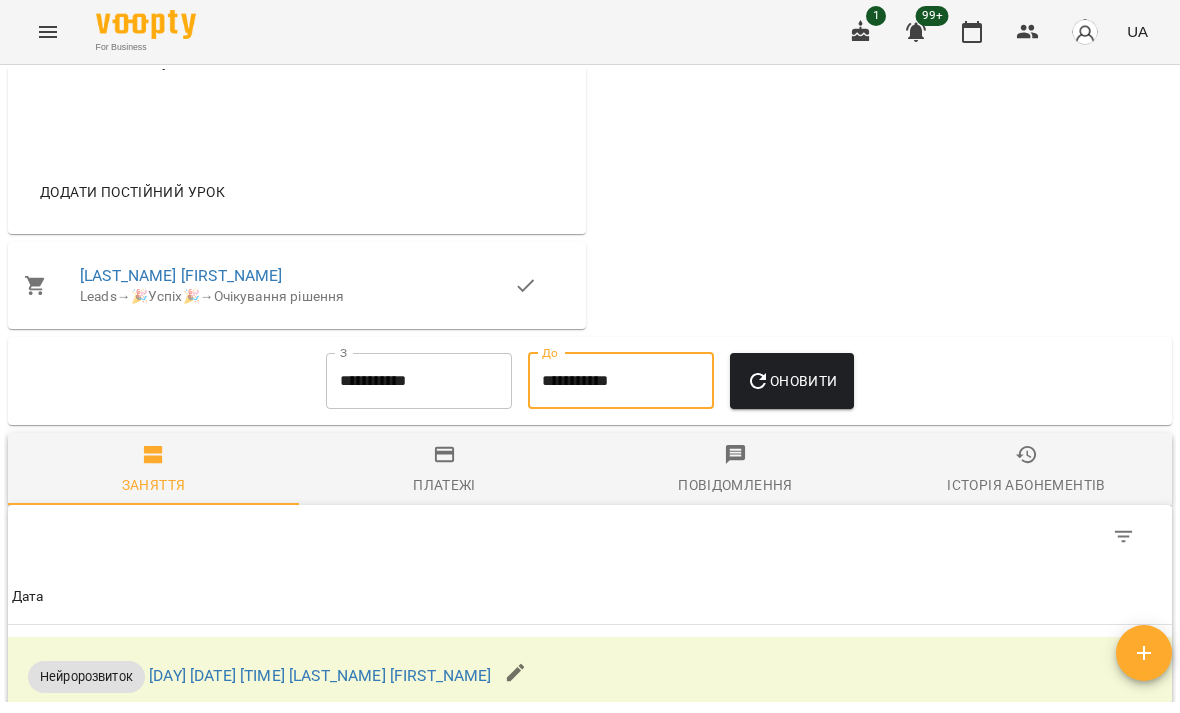 click on "**********" at bounding box center (621, 381) 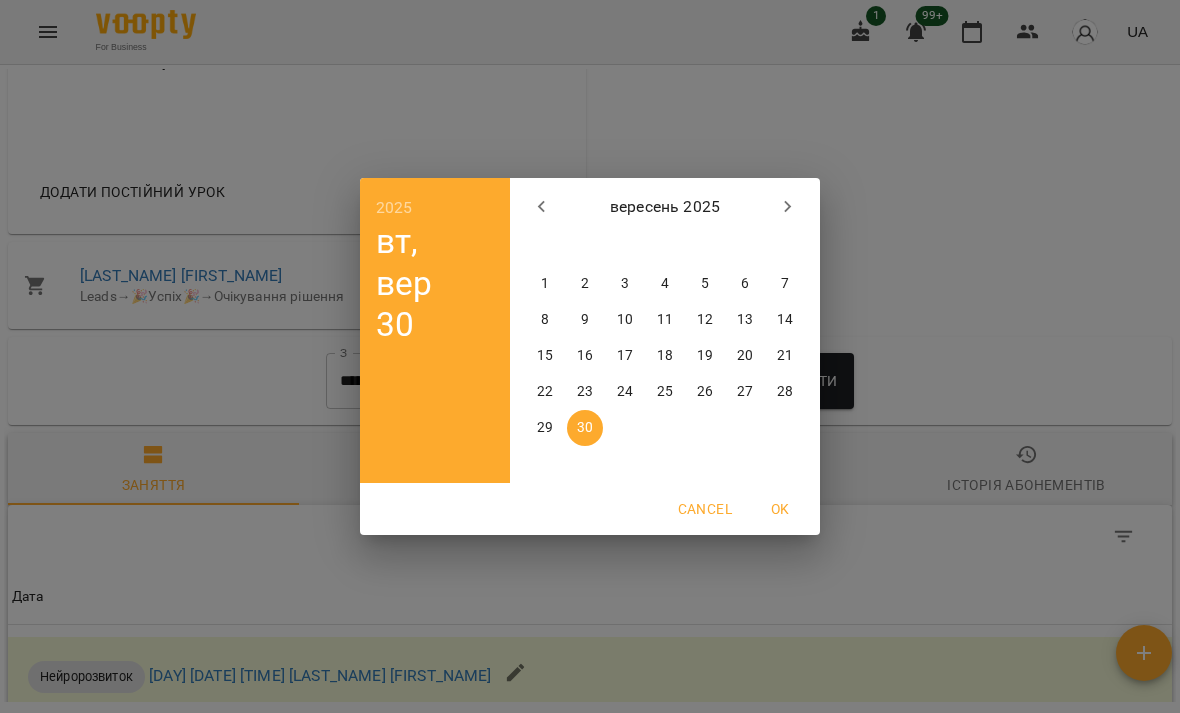 click 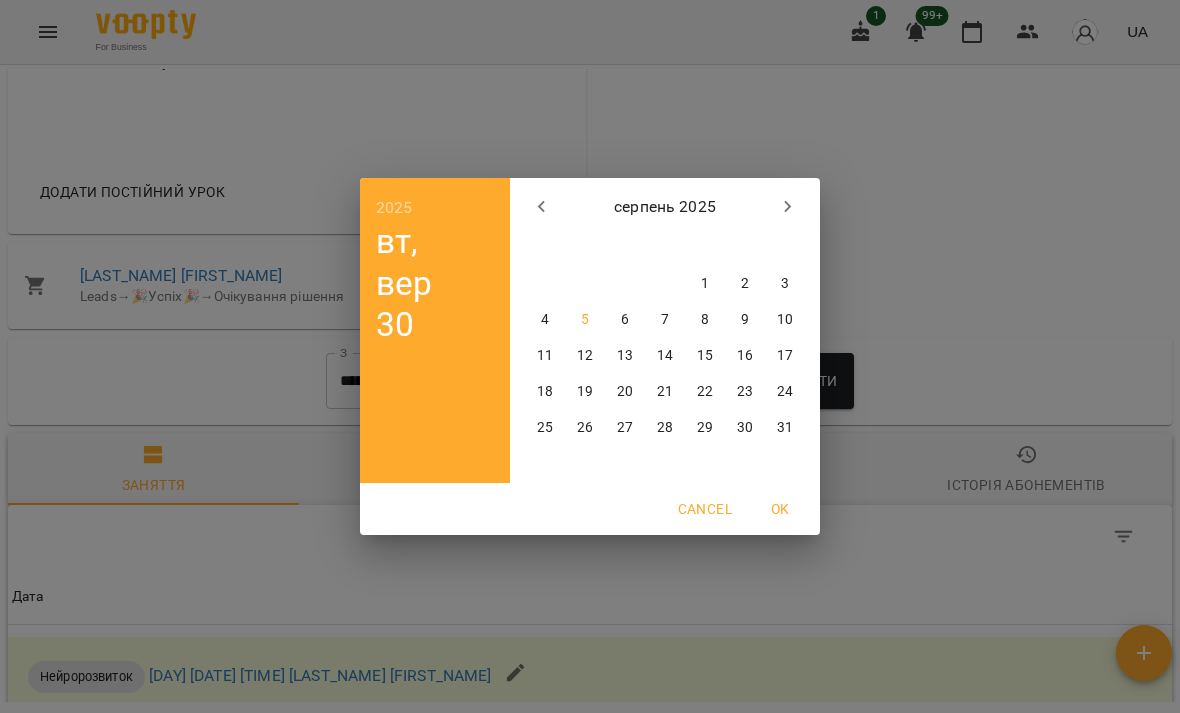 click 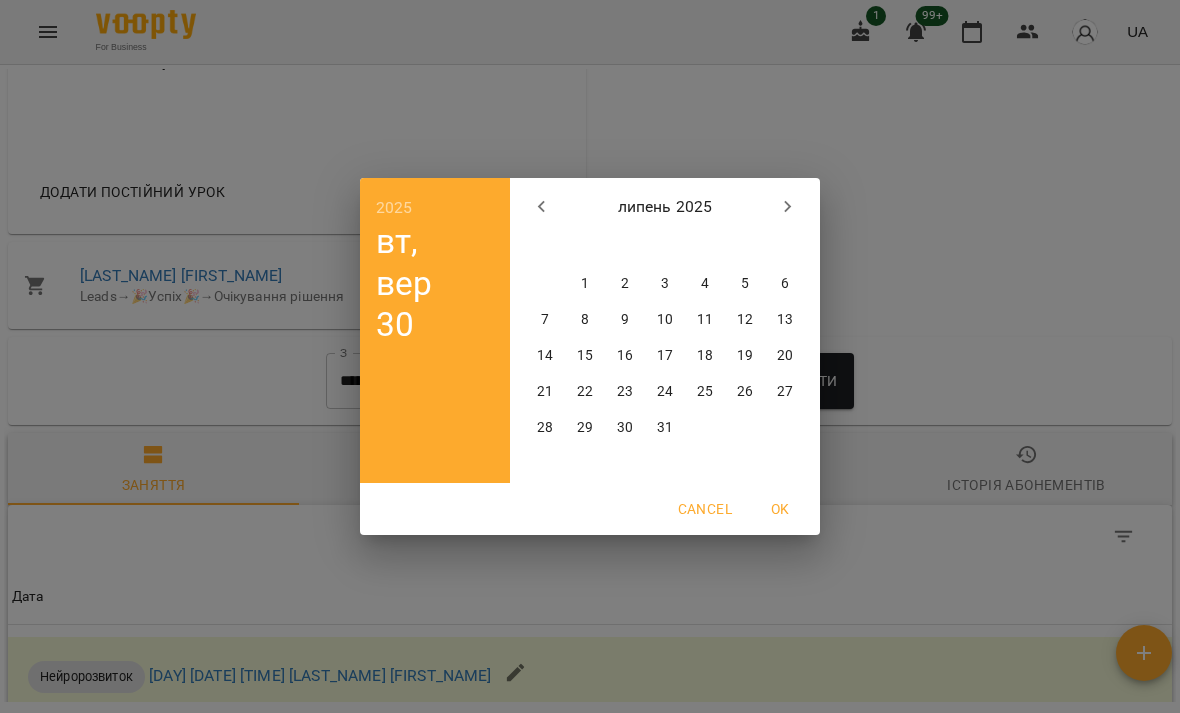 click on "31" at bounding box center (665, 428) 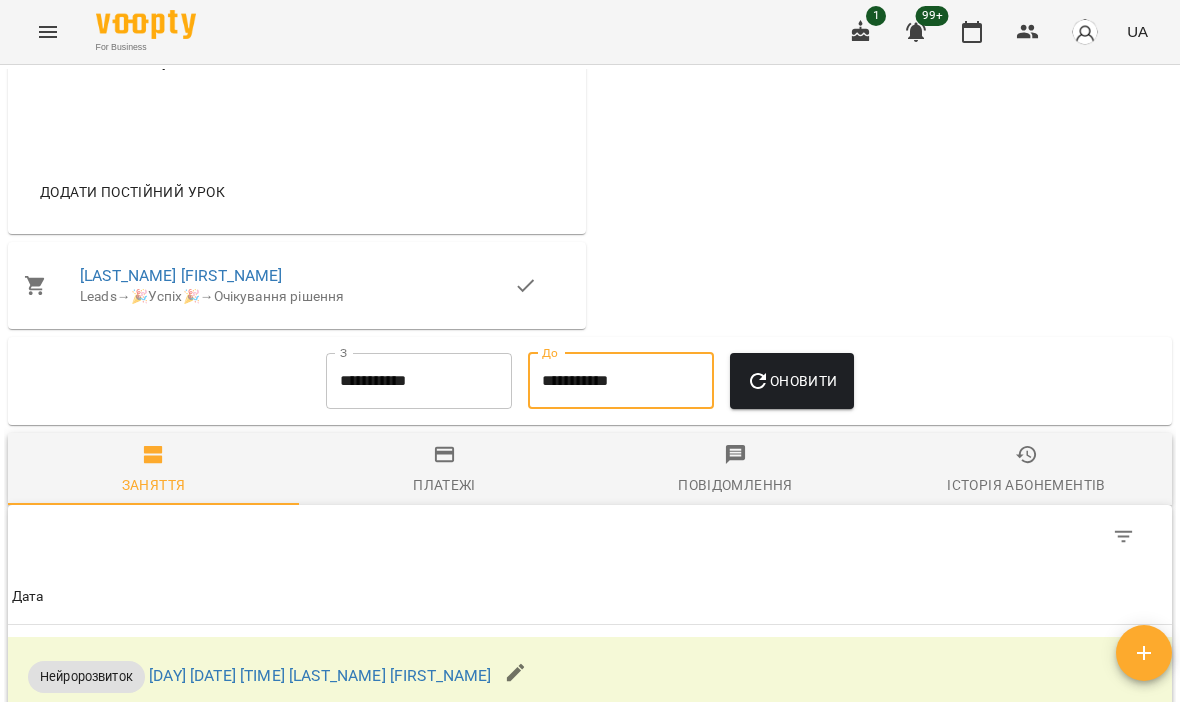 click on "Оновити" at bounding box center [791, 381] 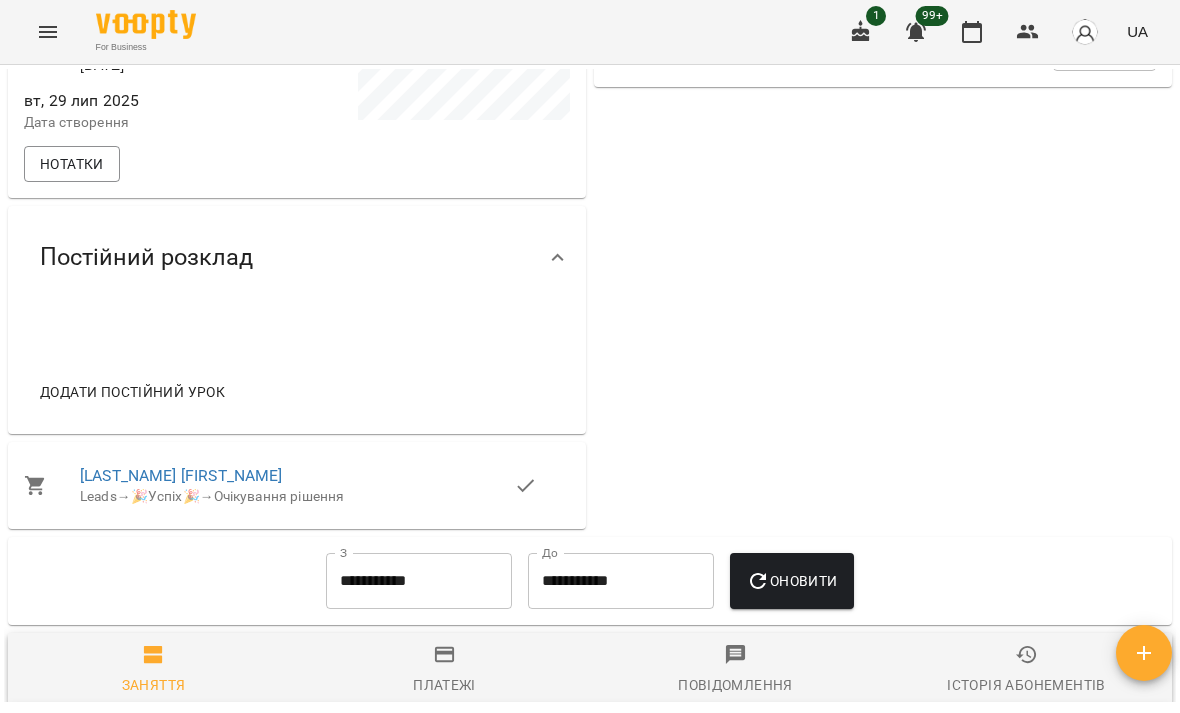 scroll, scrollTop: 762, scrollLeft: 0, axis: vertical 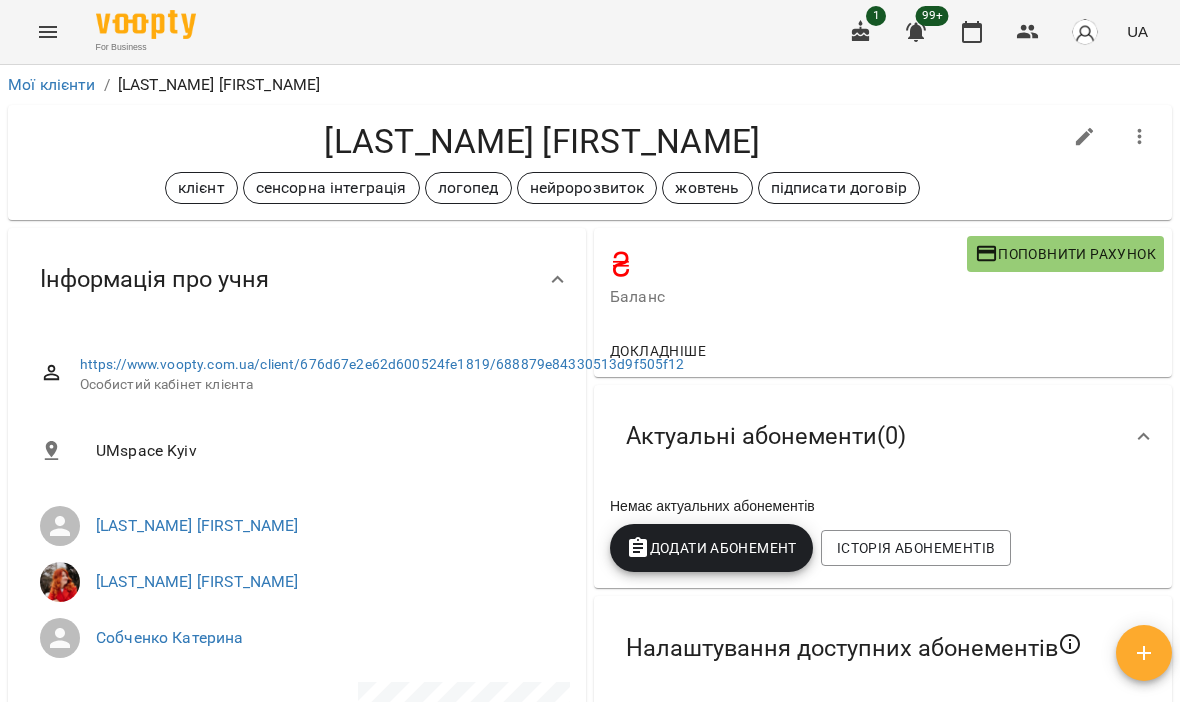click 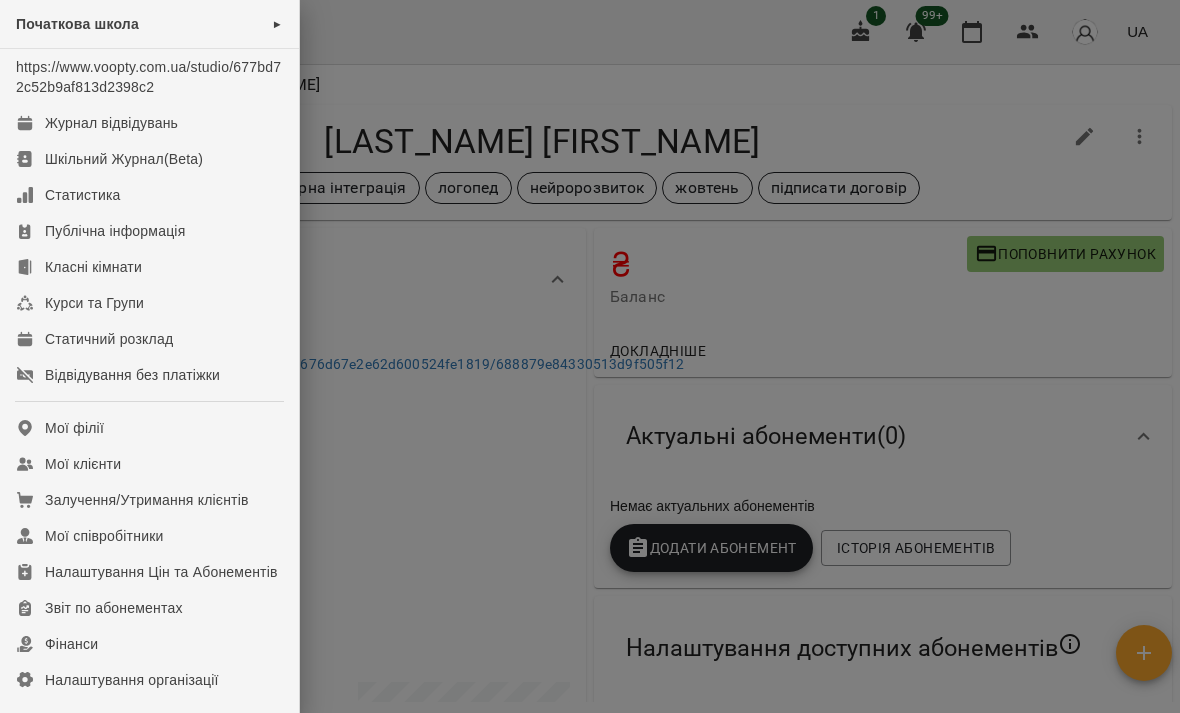 scroll, scrollTop: 0, scrollLeft: 0, axis: both 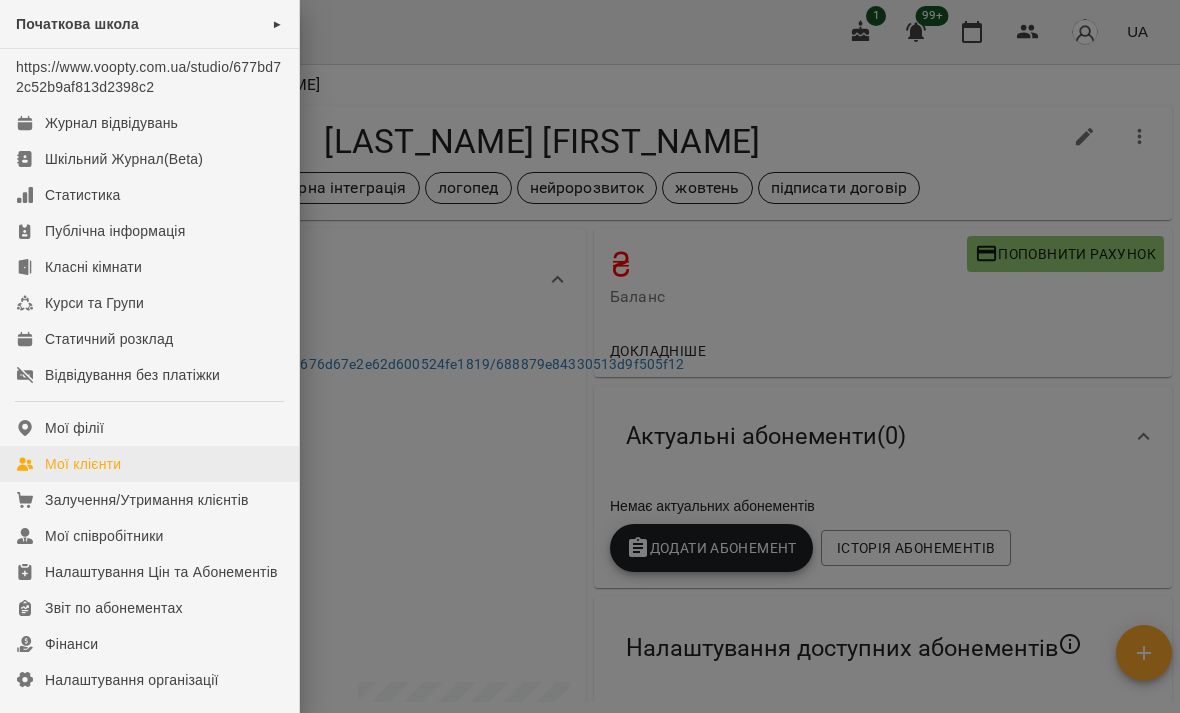 click on "Мої клієнти" at bounding box center (83, 464) 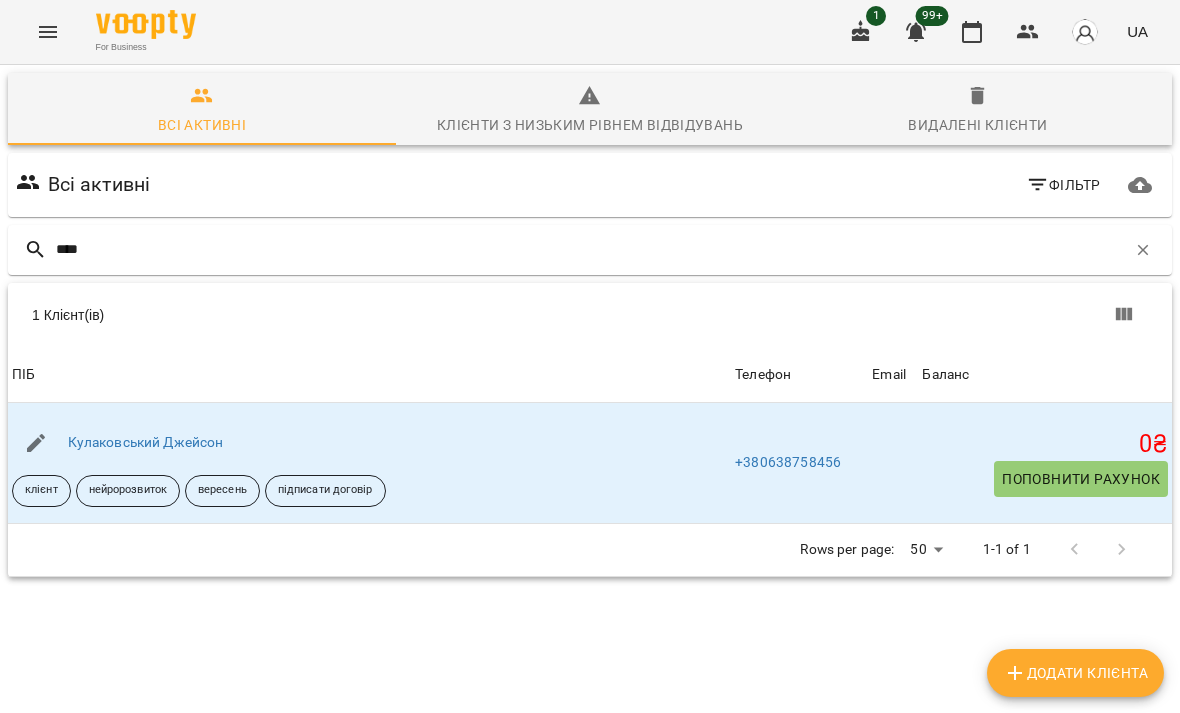 type on "*****" 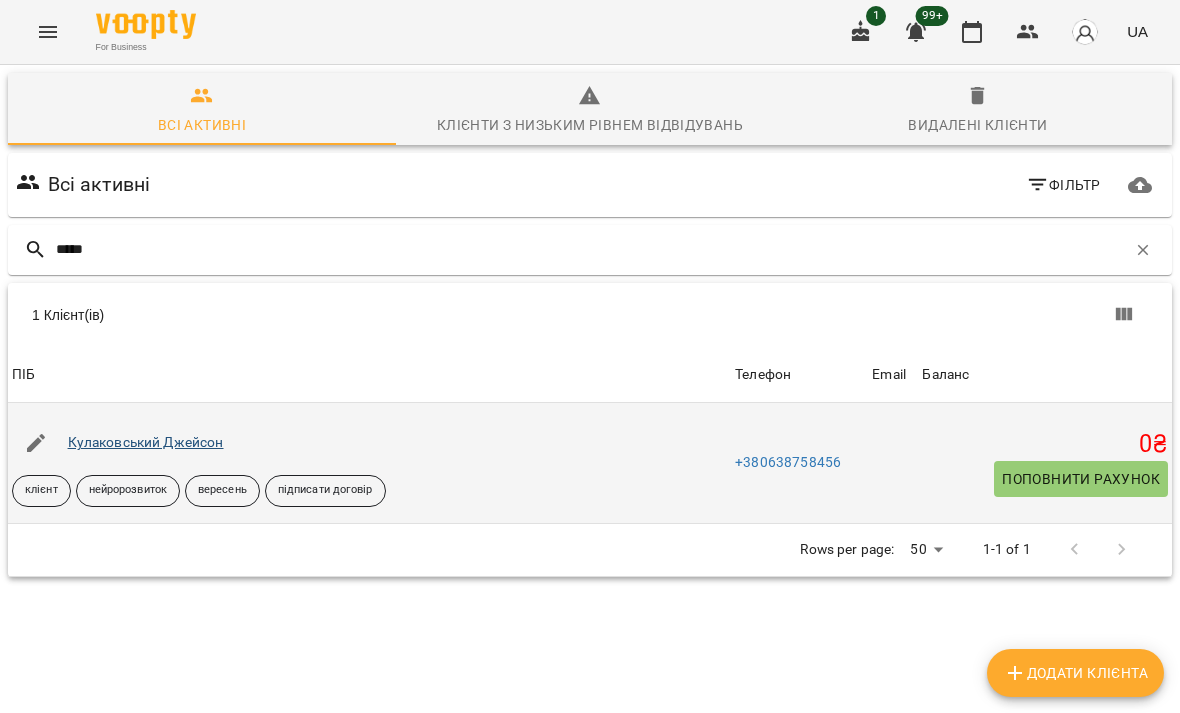 click on "Кулаковський Джейсон" at bounding box center (146, 442) 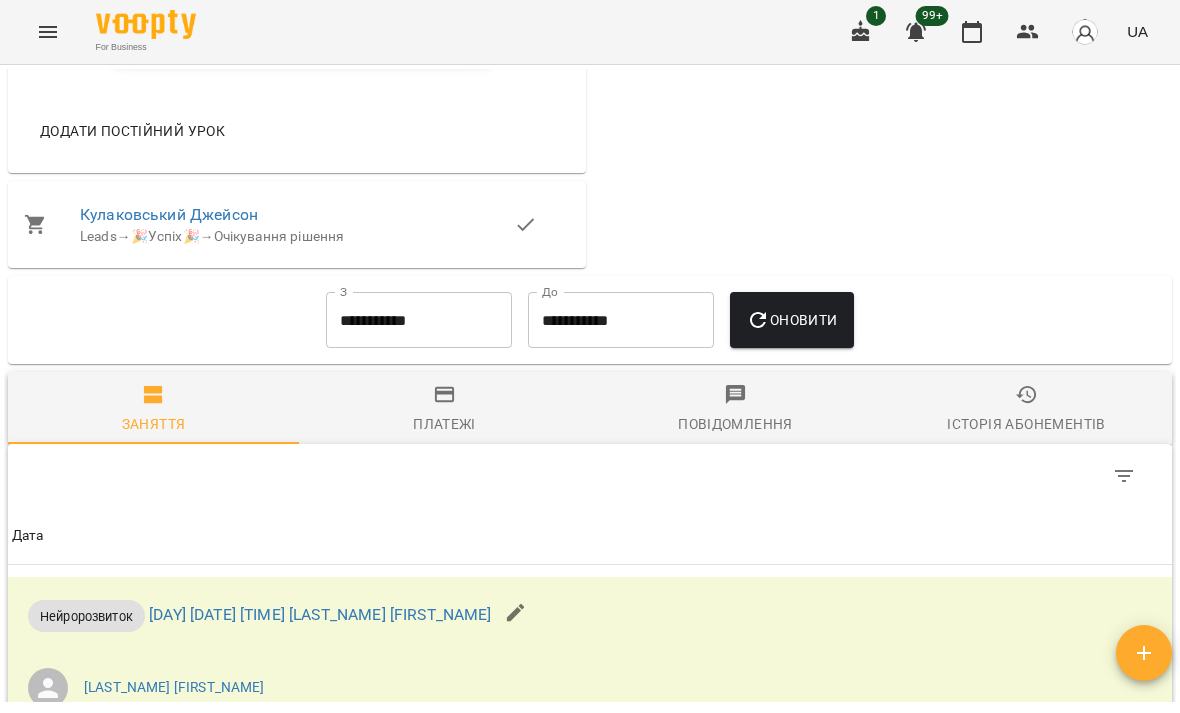 scroll, scrollTop: 1395, scrollLeft: 0, axis: vertical 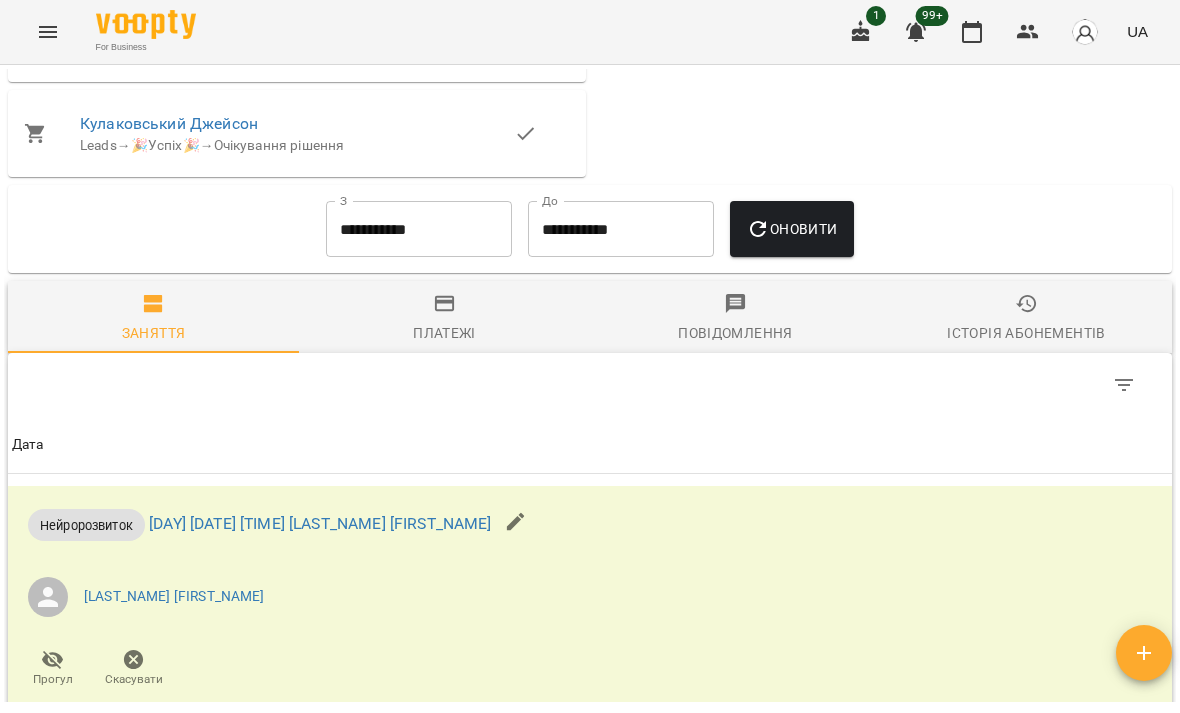 click on "**********" at bounding box center (419, 229) 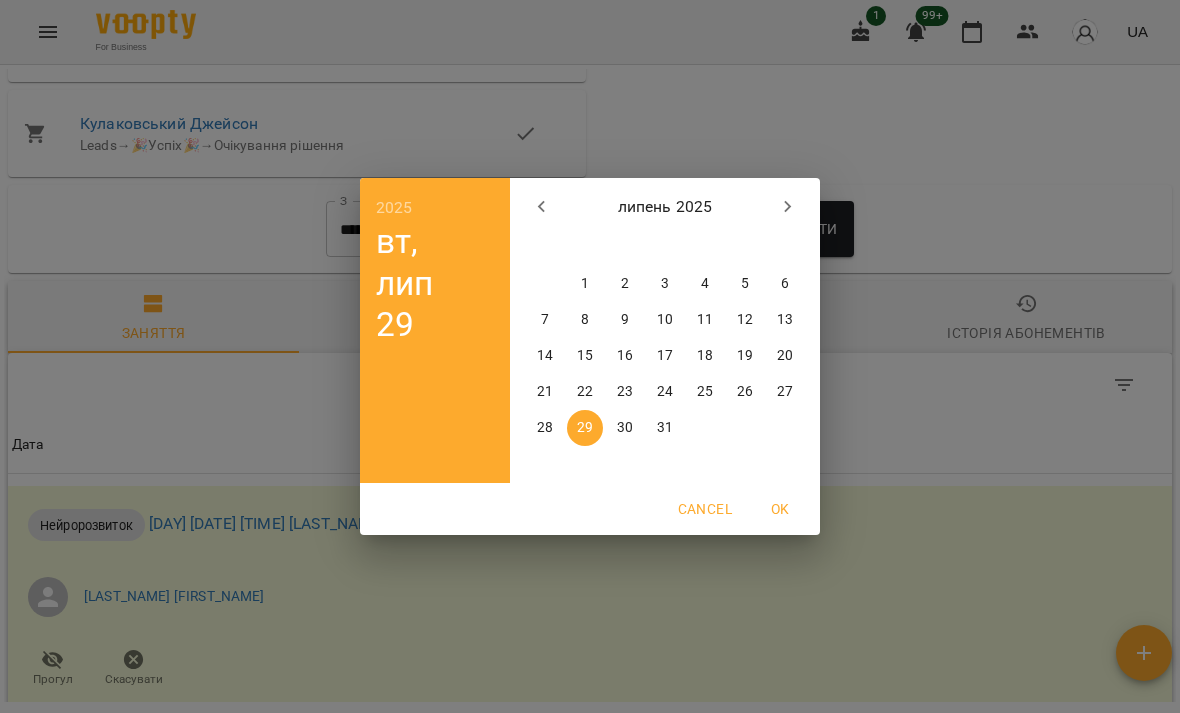 click on "1" at bounding box center [585, 284] 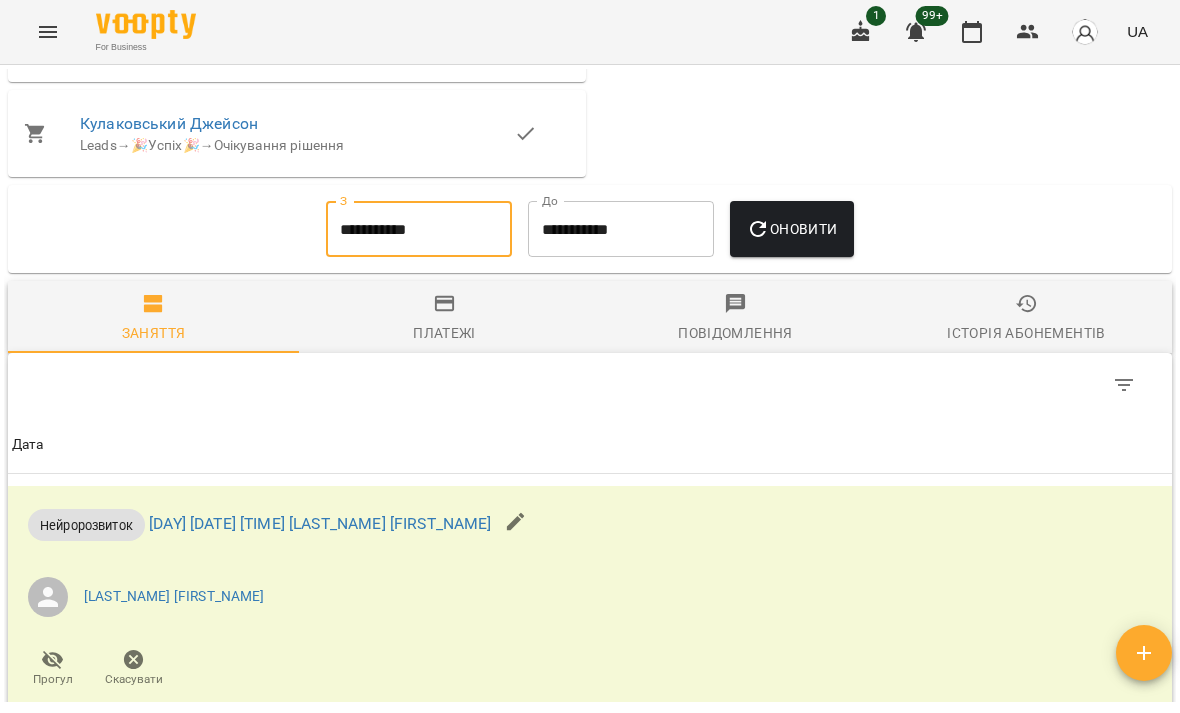 click on "**********" at bounding box center [621, 229] 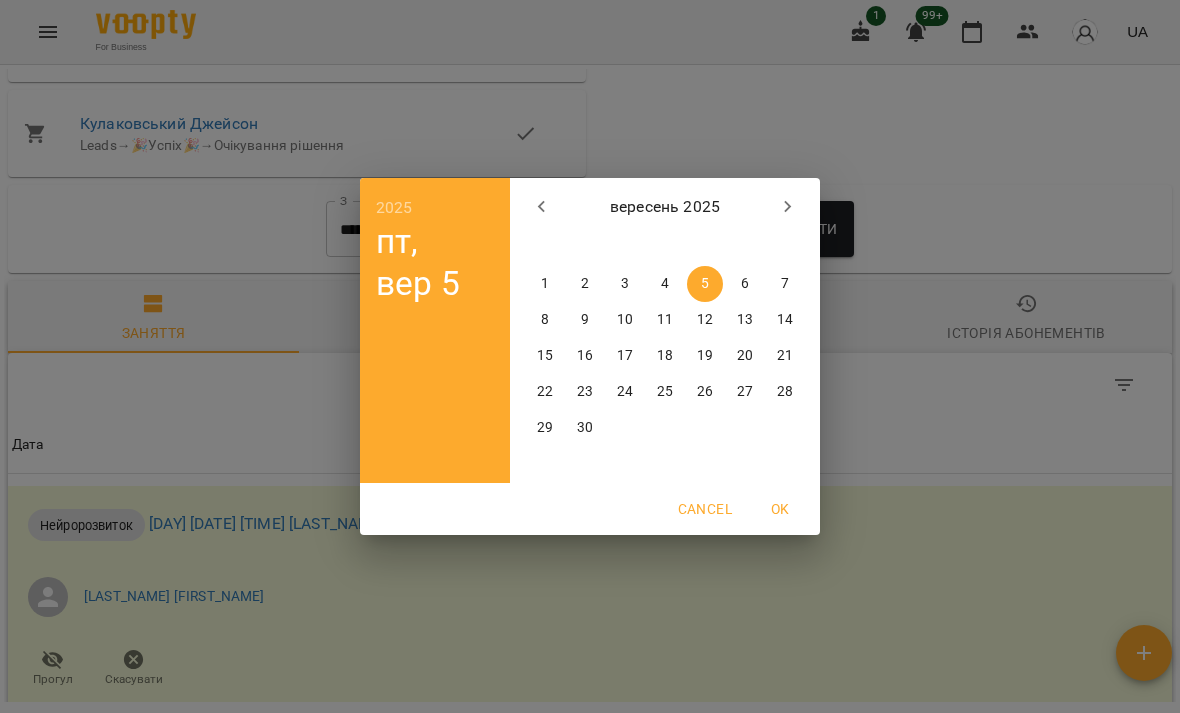 click at bounding box center (542, 207) 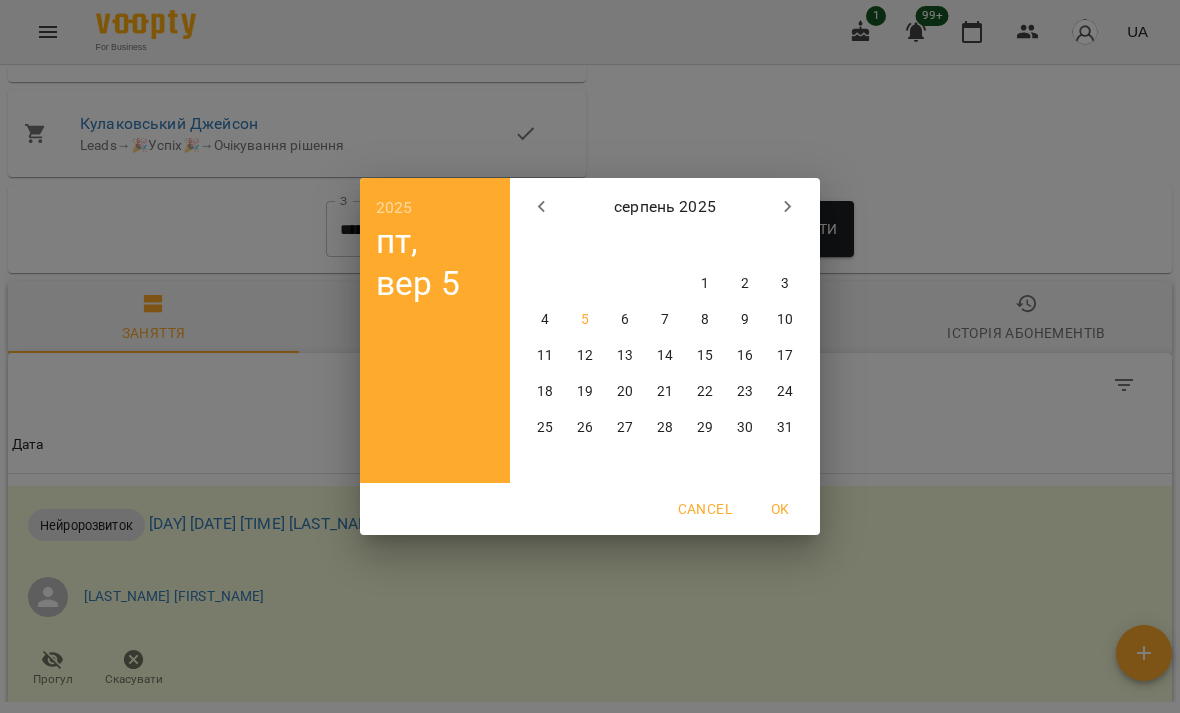 click at bounding box center (542, 207) 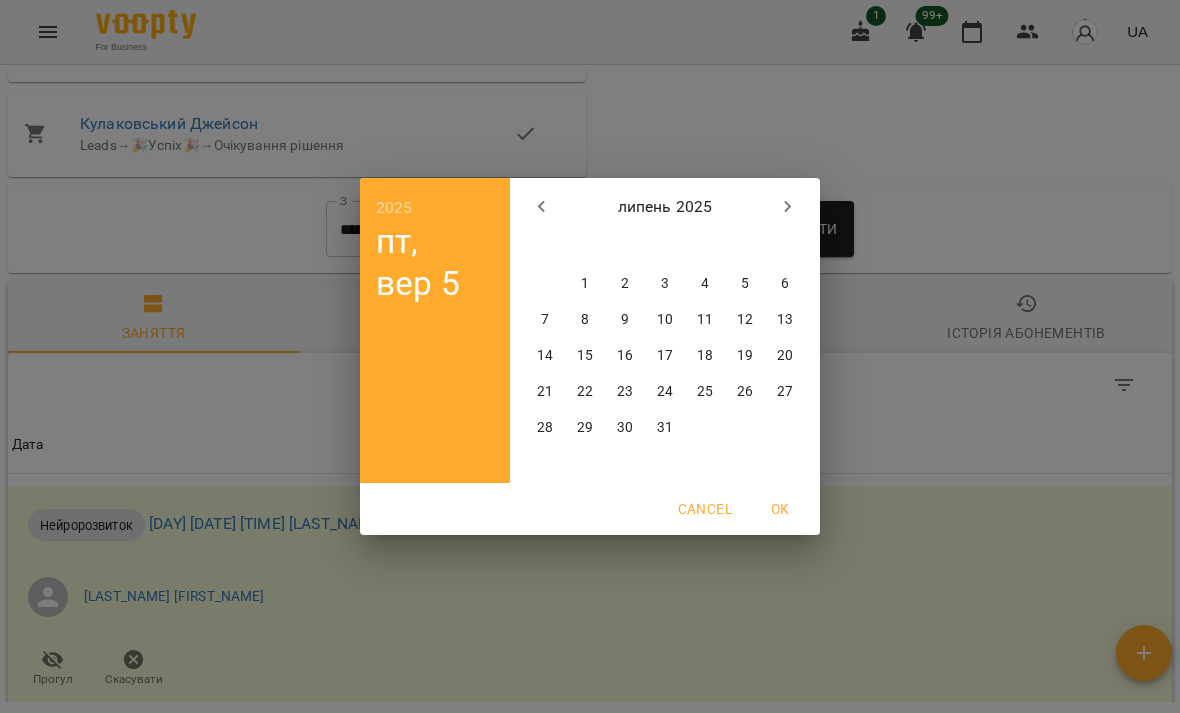 click on "31" at bounding box center [665, 428] 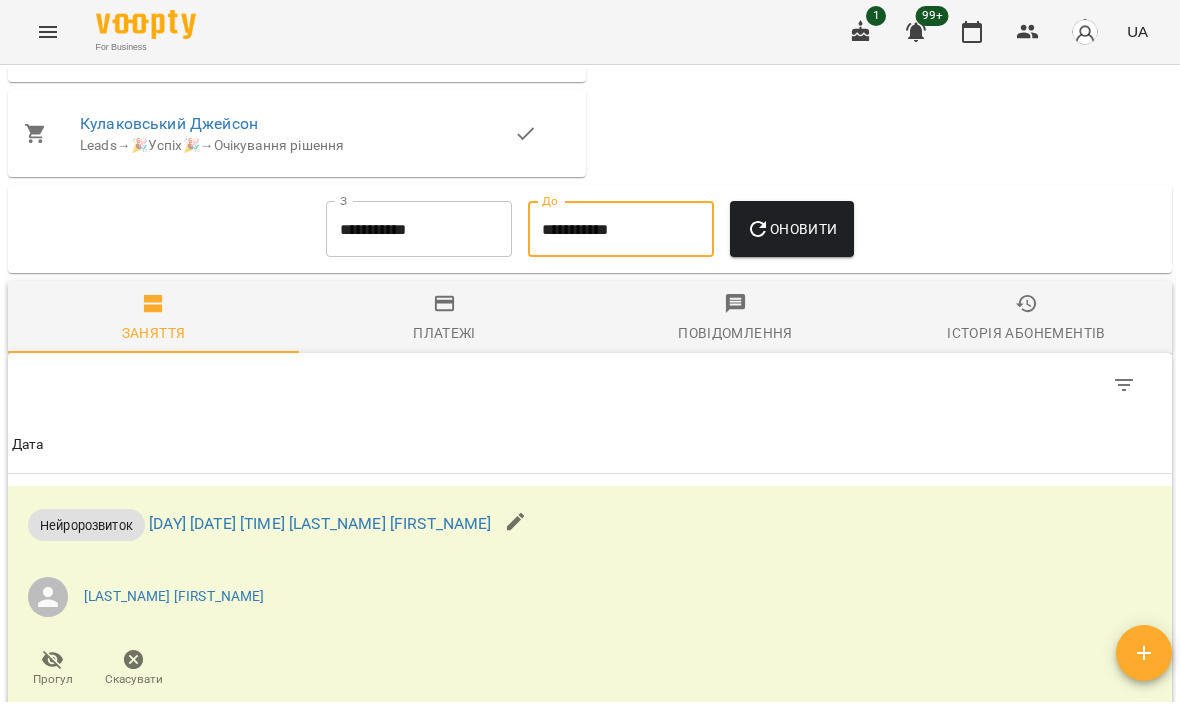 click on "Оновити" at bounding box center [791, 229] 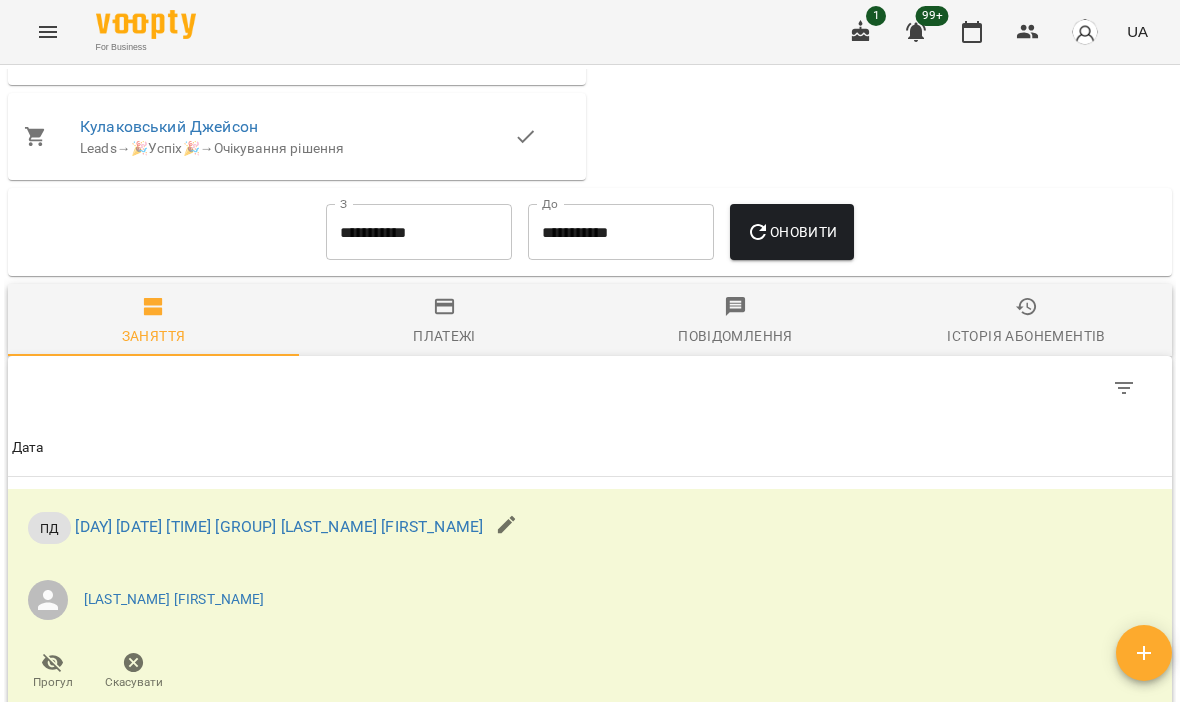 scroll, scrollTop: 1396, scrollLeft: 0, axis: vertical 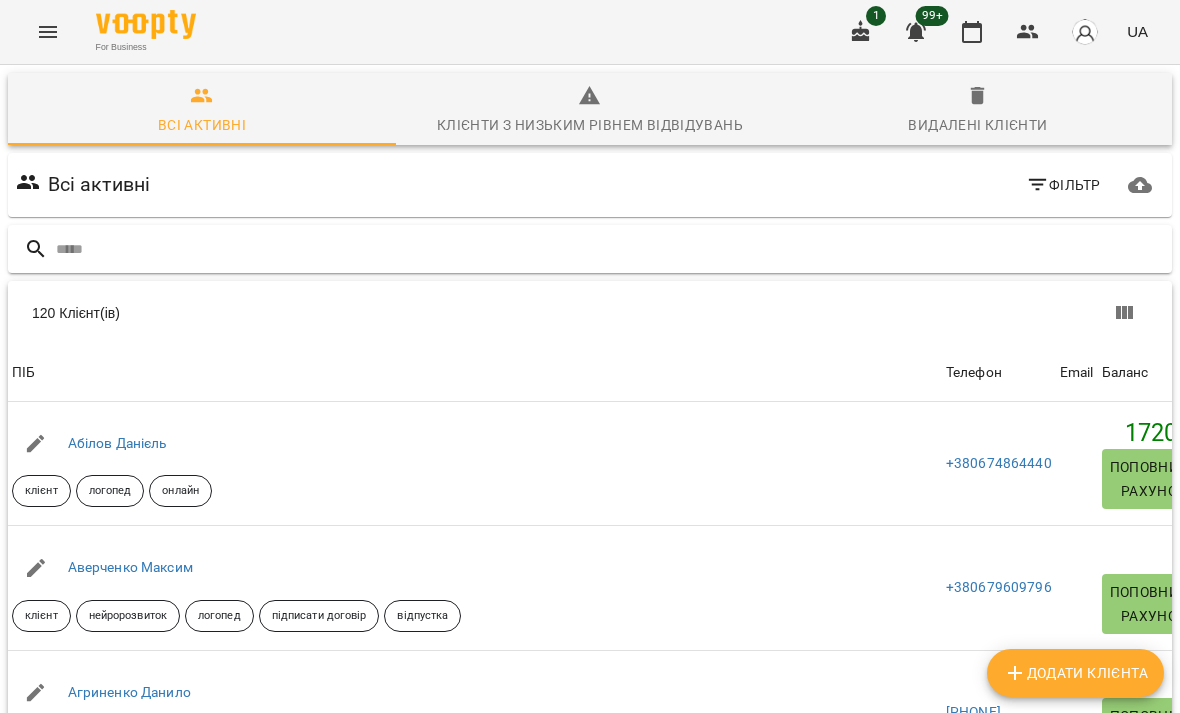 click at bounding box center (610, 249) 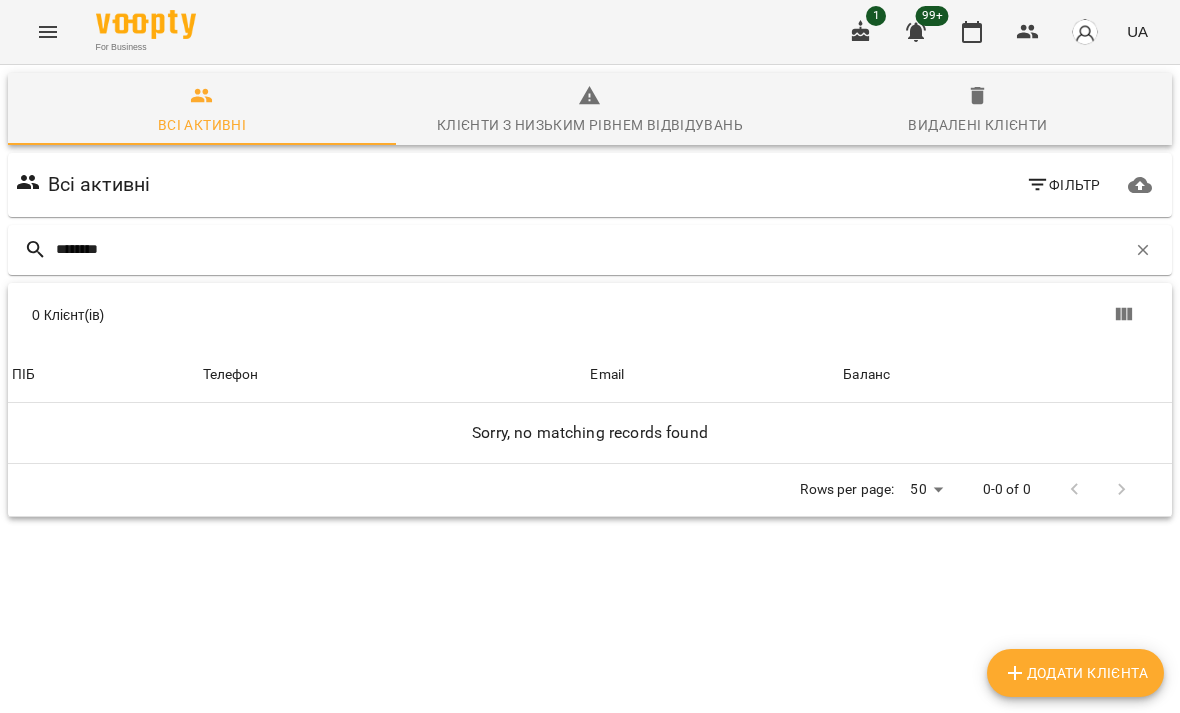 click on "Видалені клієнти" at bounding box center [977, 125] 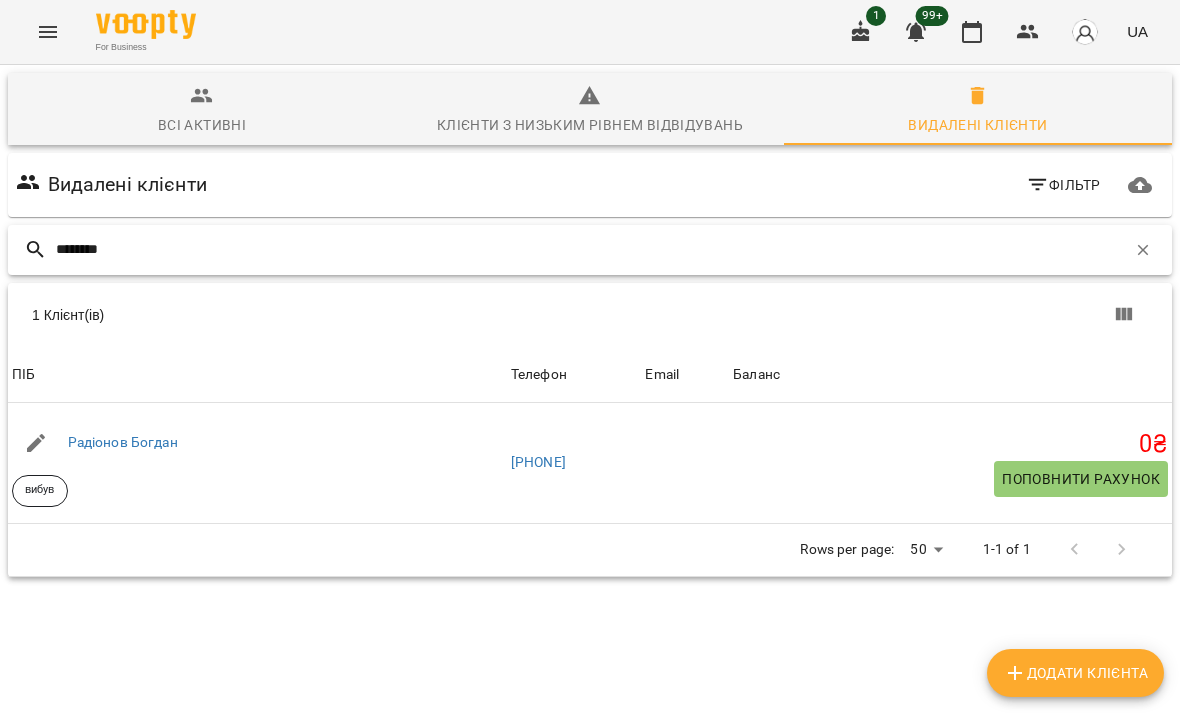 click on "********" at bounding box center [591, 249] 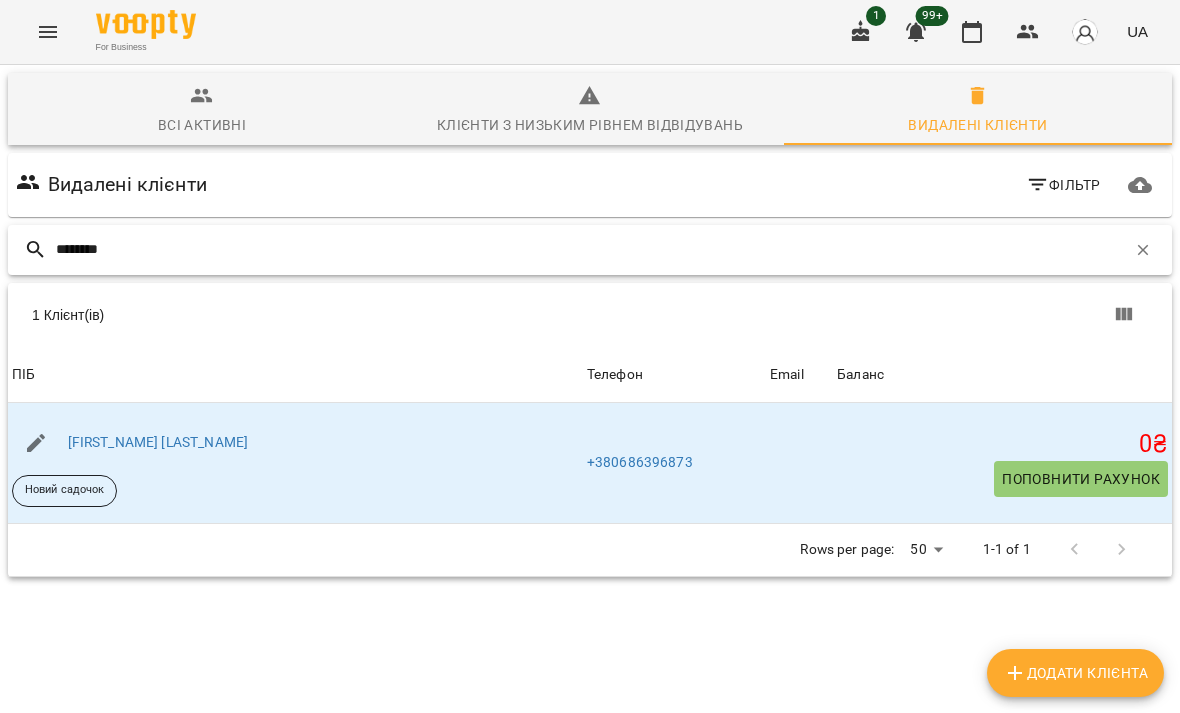 type on "********" 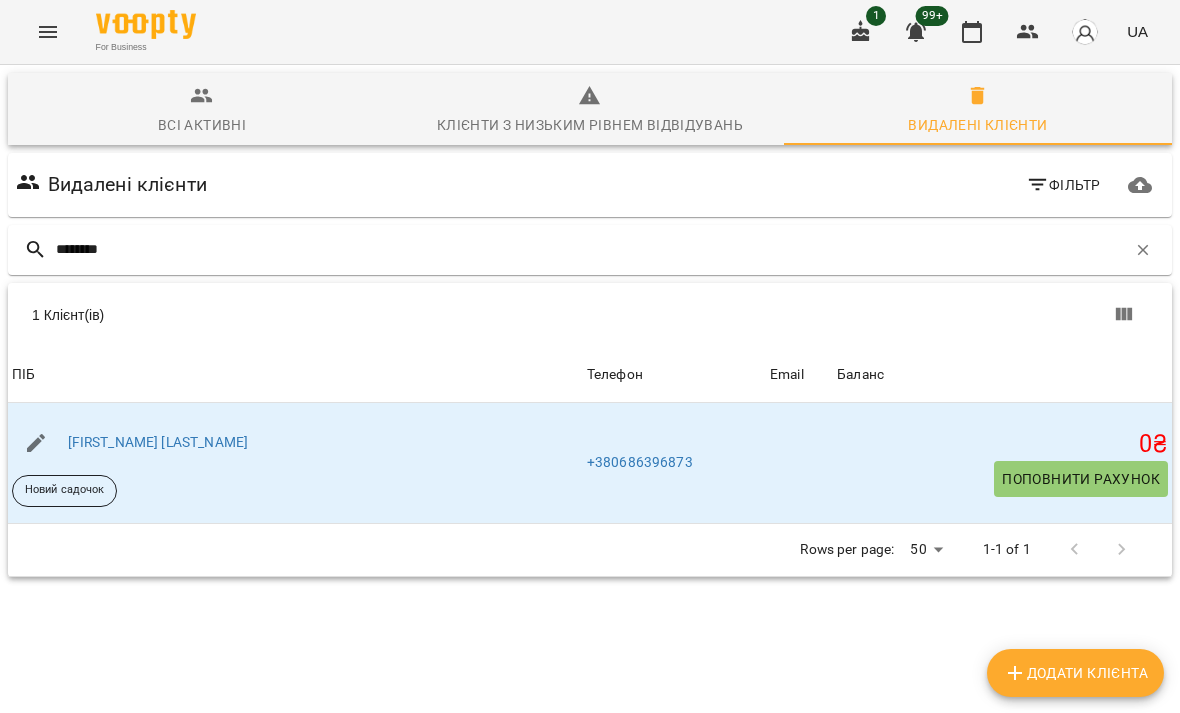 click on "Всі активні" at bounding box center [202, 125] 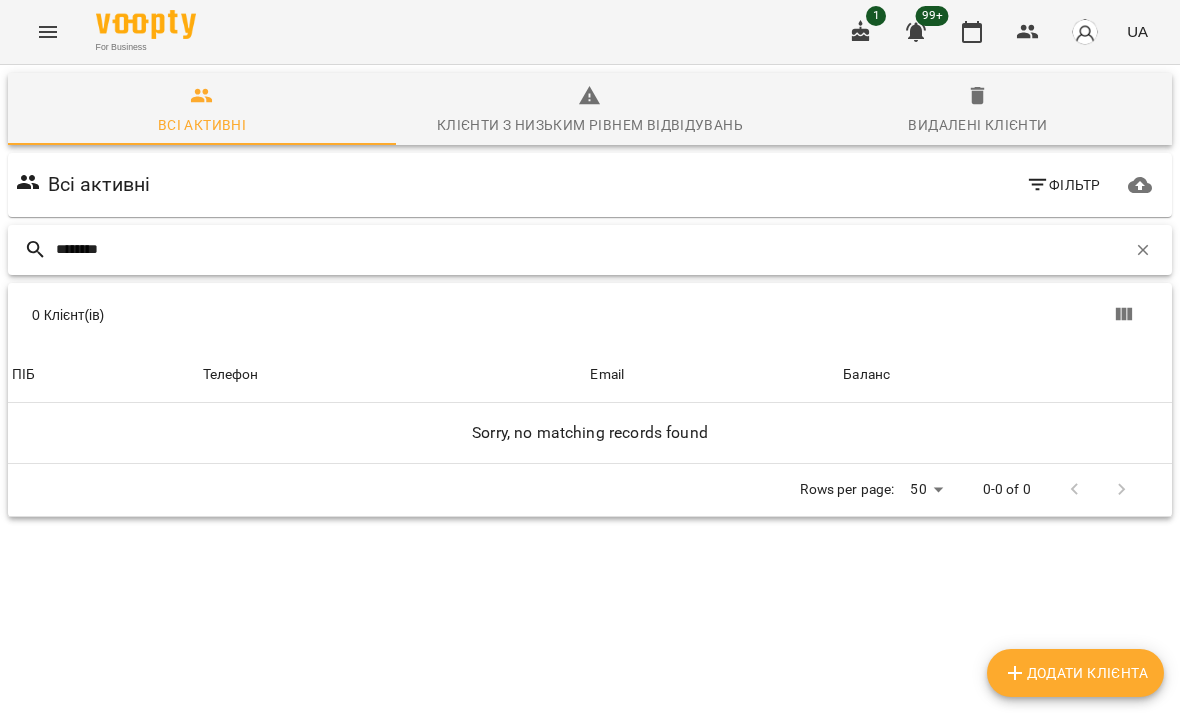 click on "********" at bounding box center (591, 249) 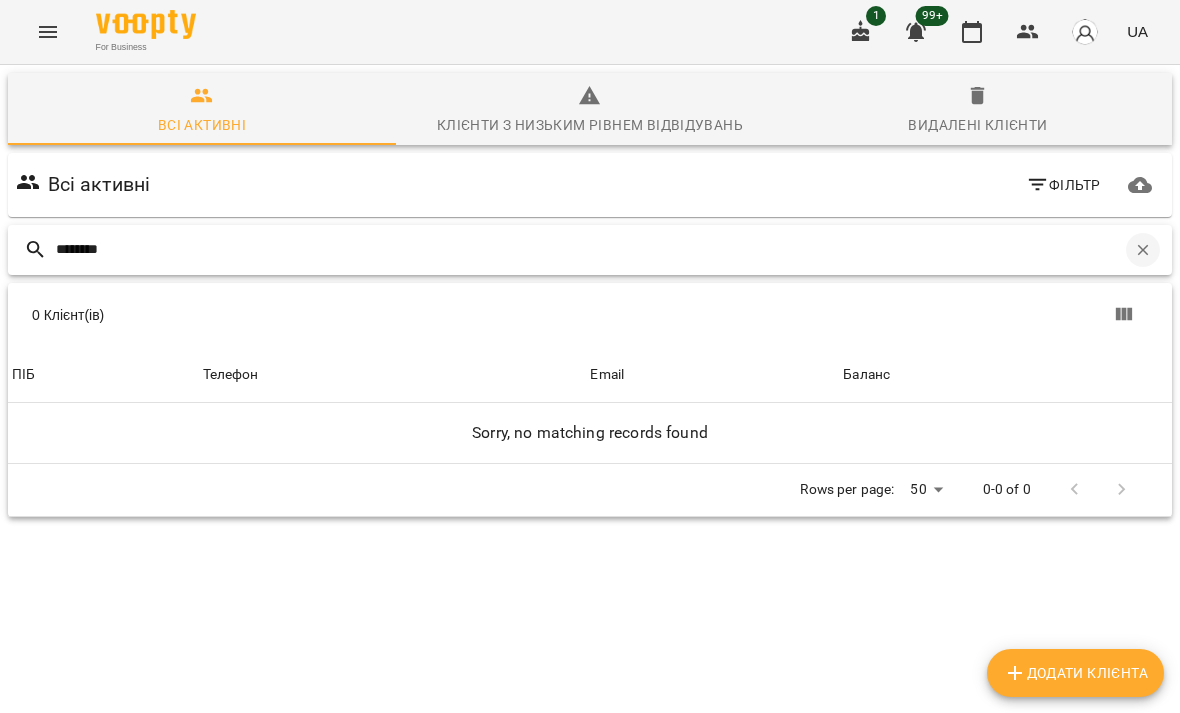 click at bounding box center (1143, 250) 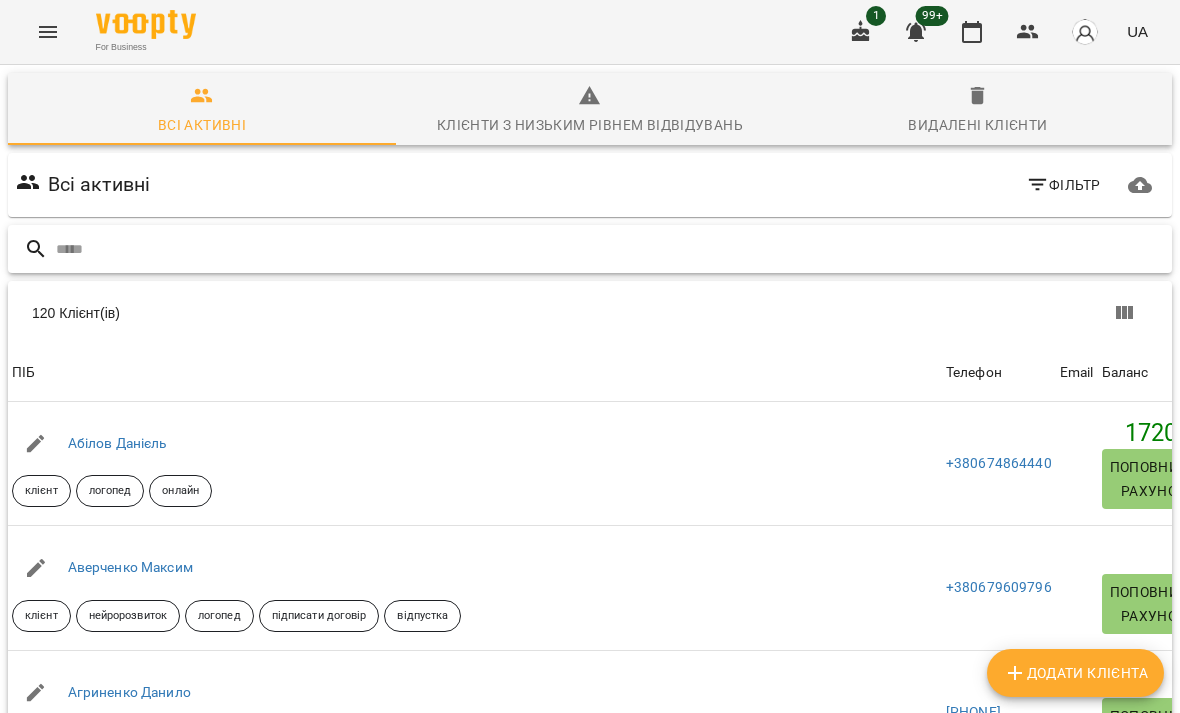 click at bounding box center (610, 249) 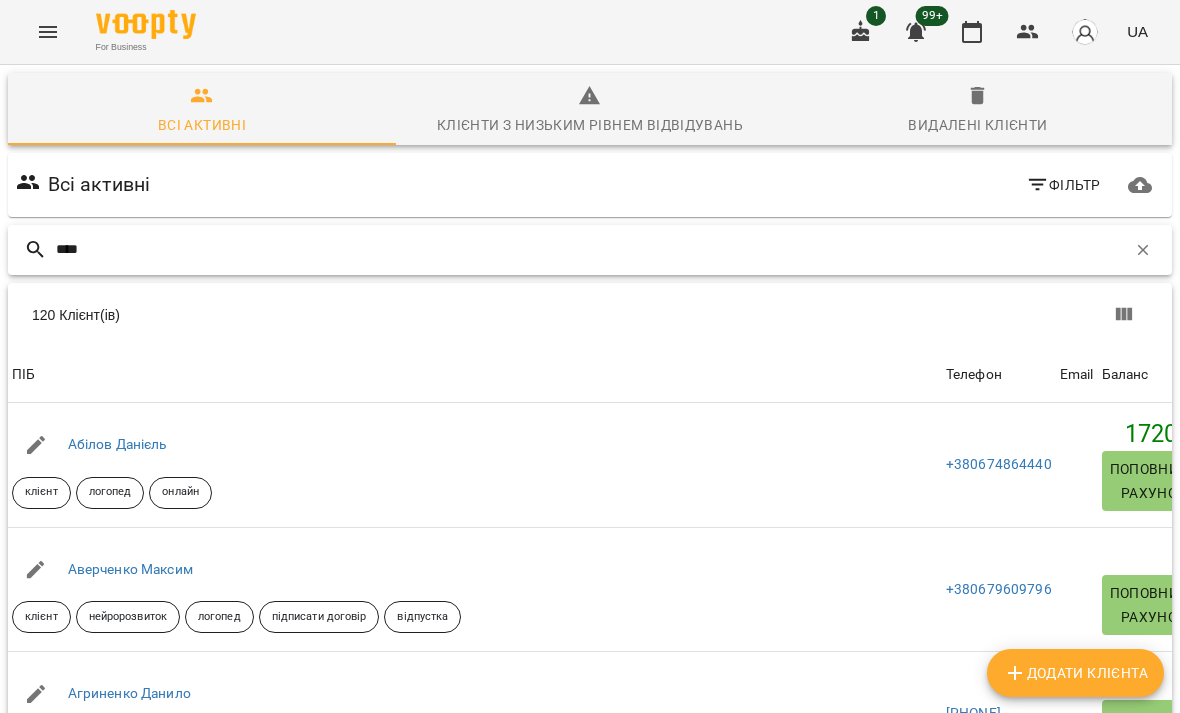 type on "*****" 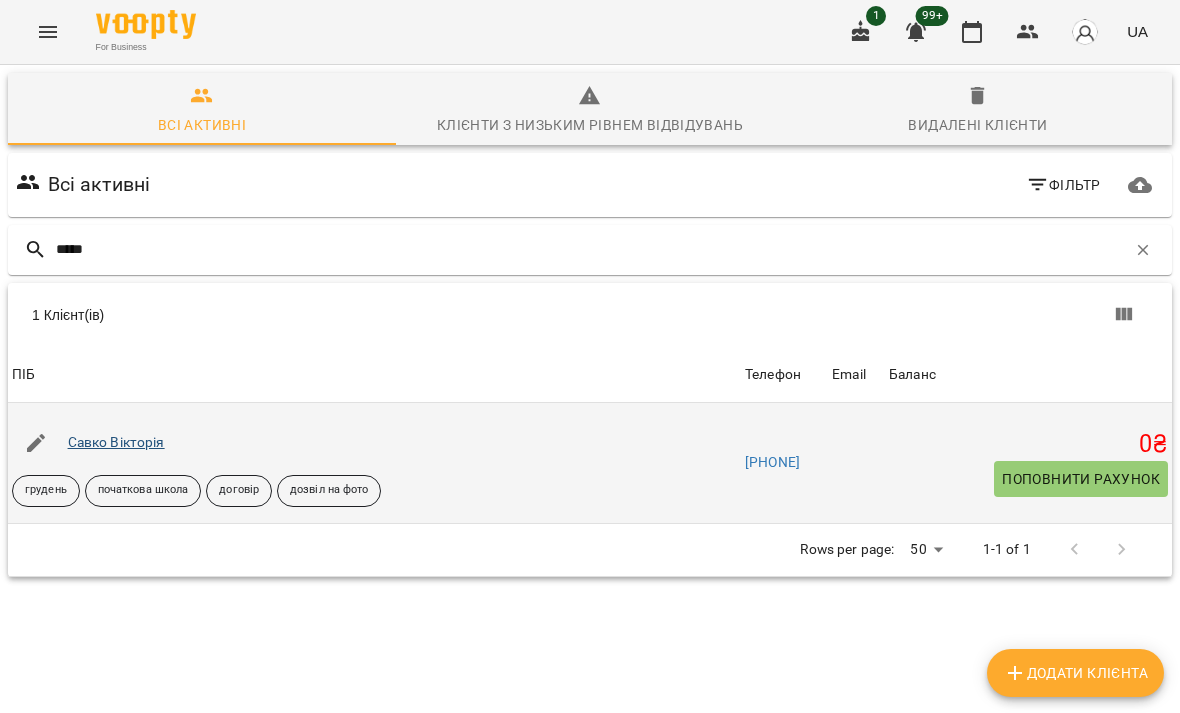 click on "Савко Вікторія" at bounding box center (116, 442) 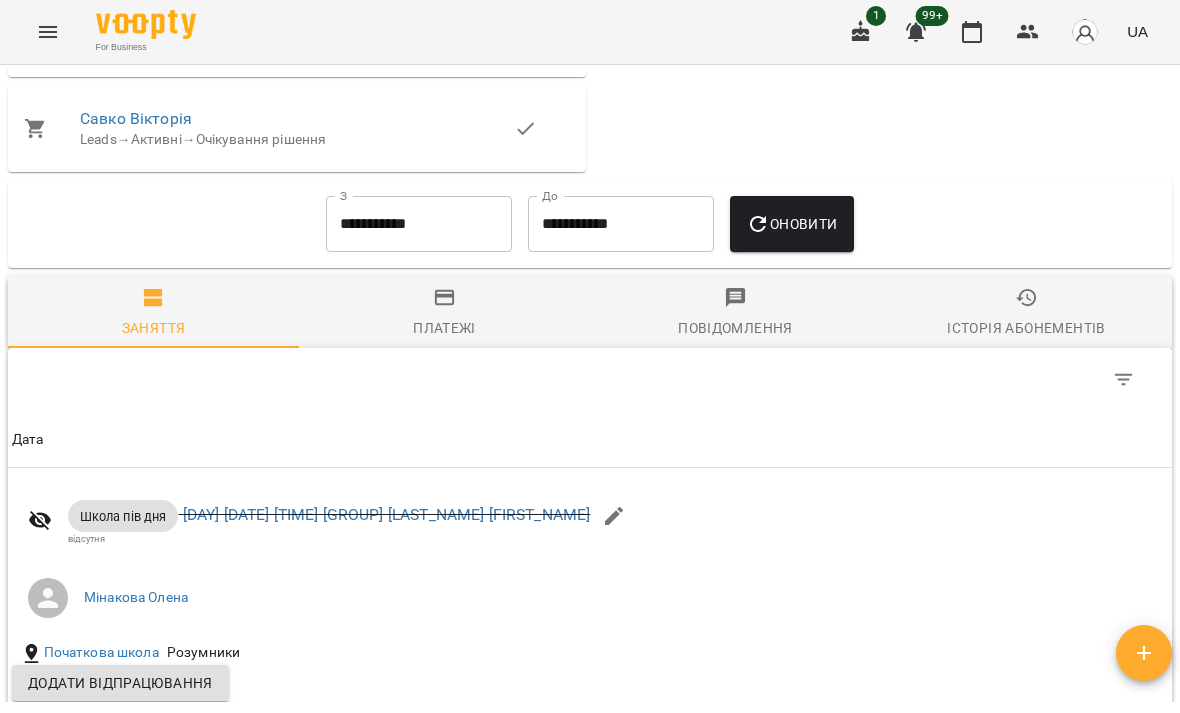scroll, scrollTop: 942, scrollLeft: 0, axis: vertical 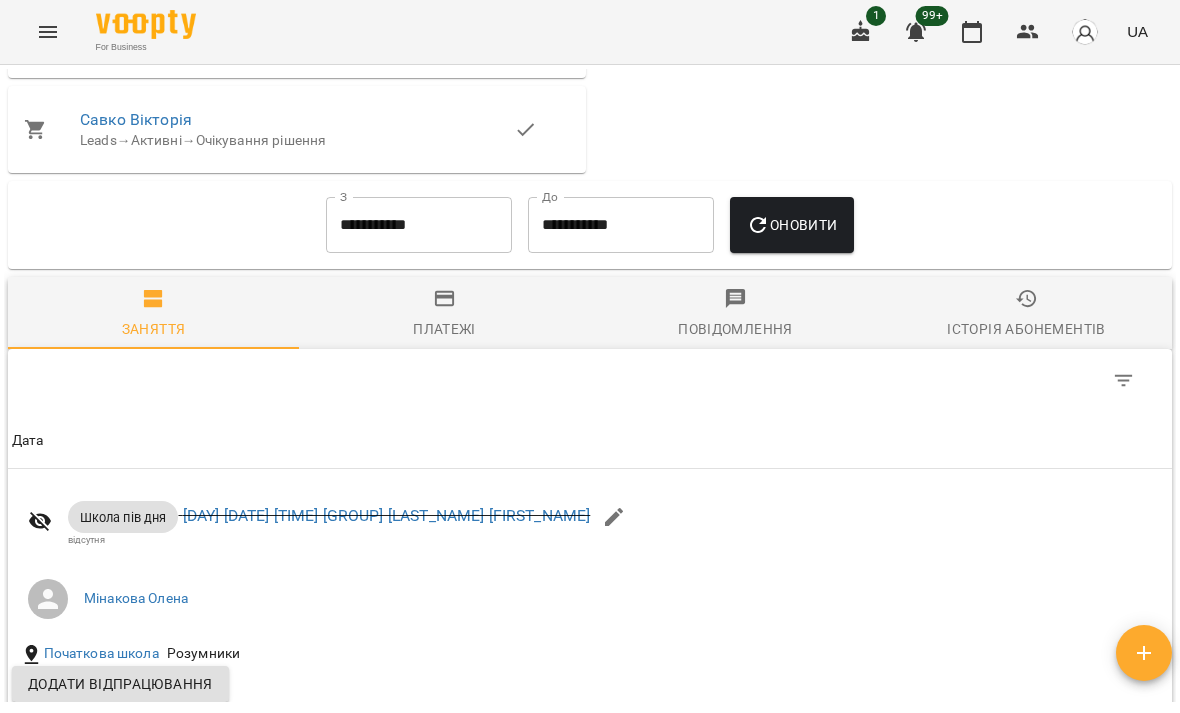 click on "**********" at bounding box center (419, 225) 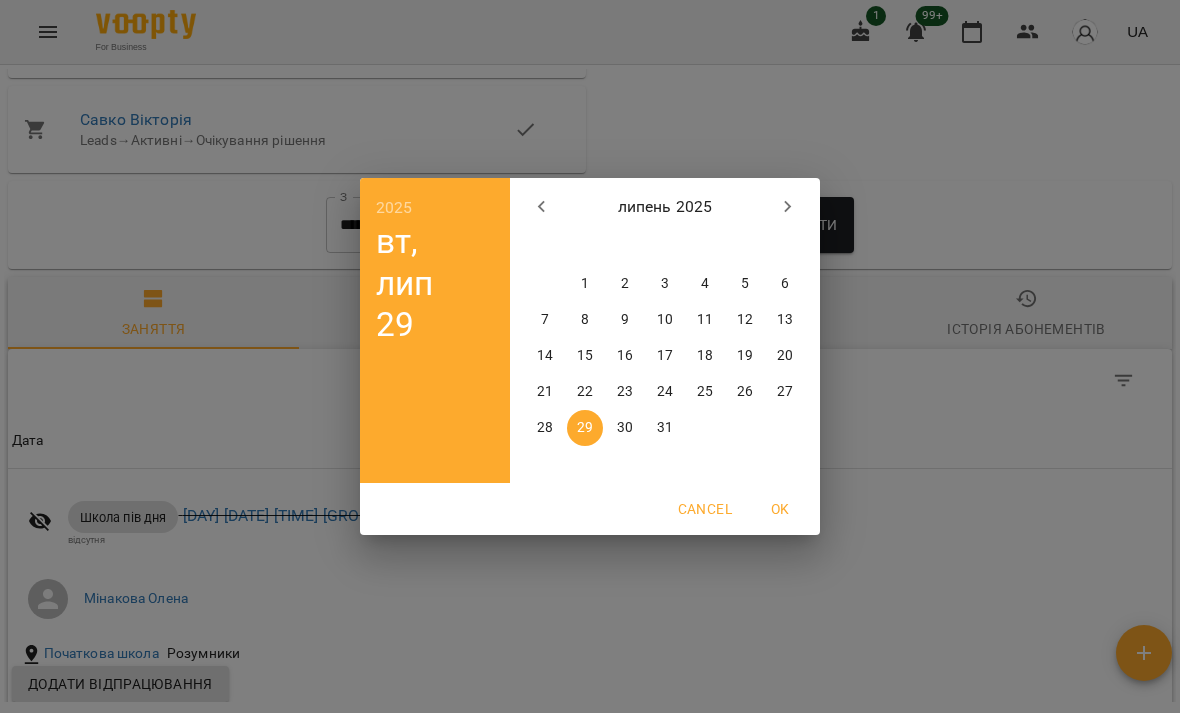 click 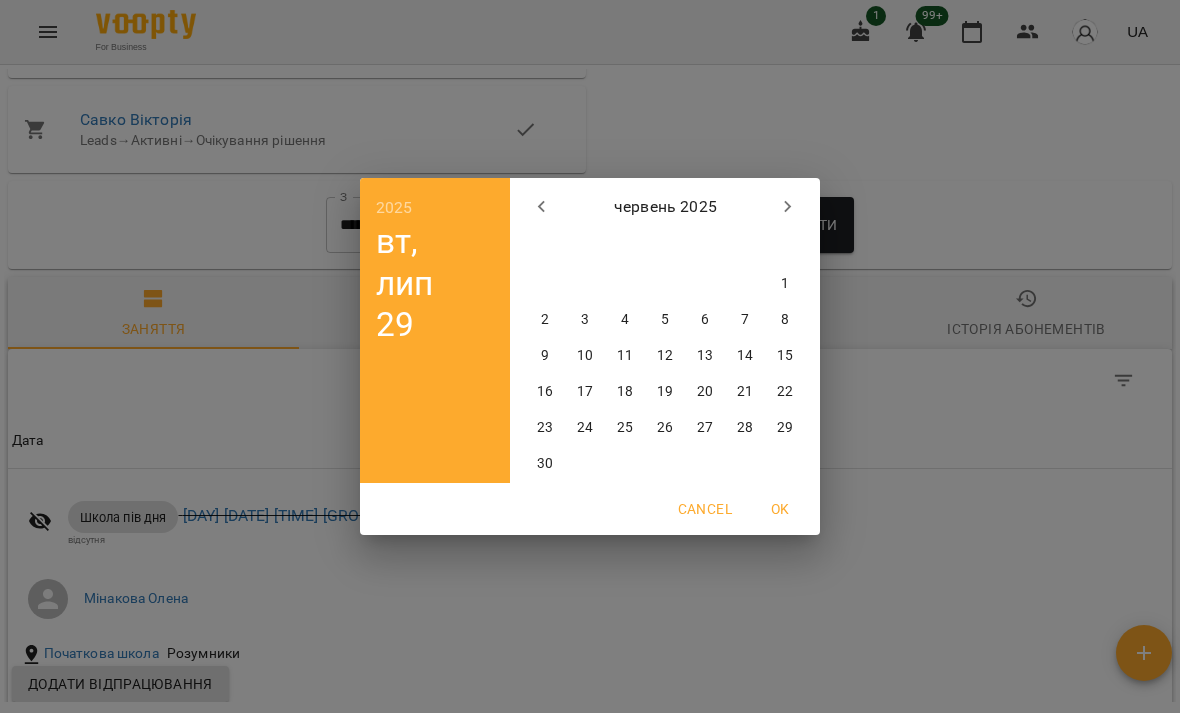 click 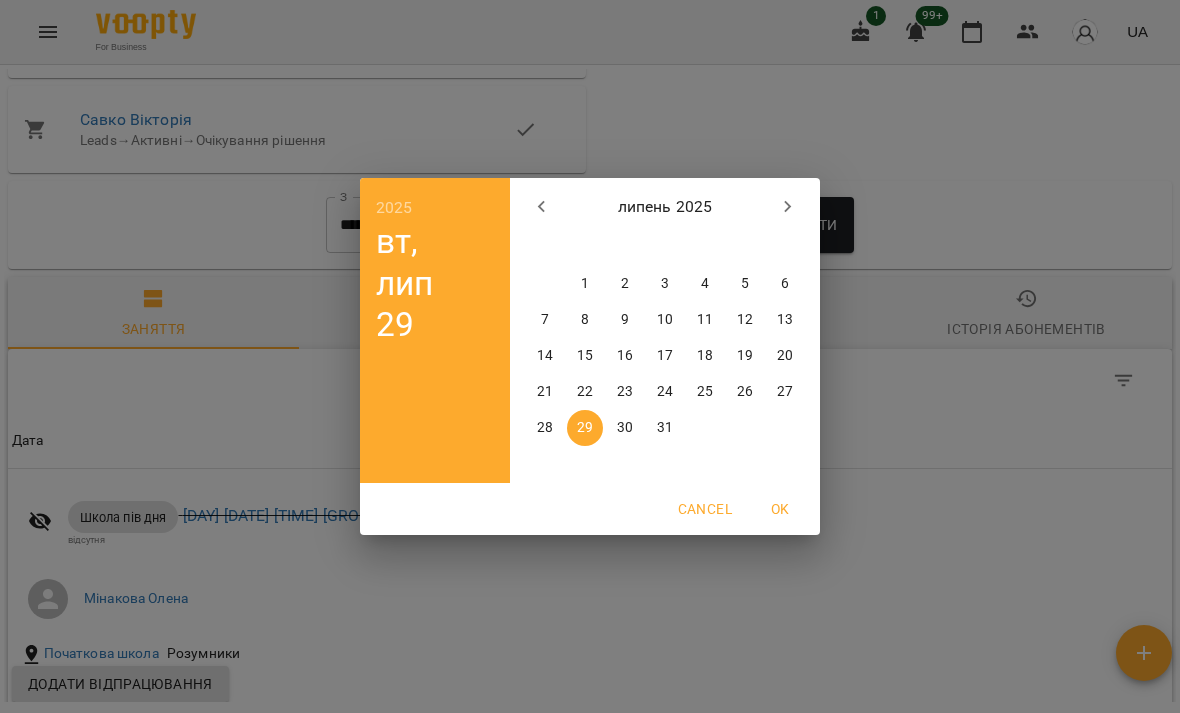 click on "1" at bounding box center [585, 284] 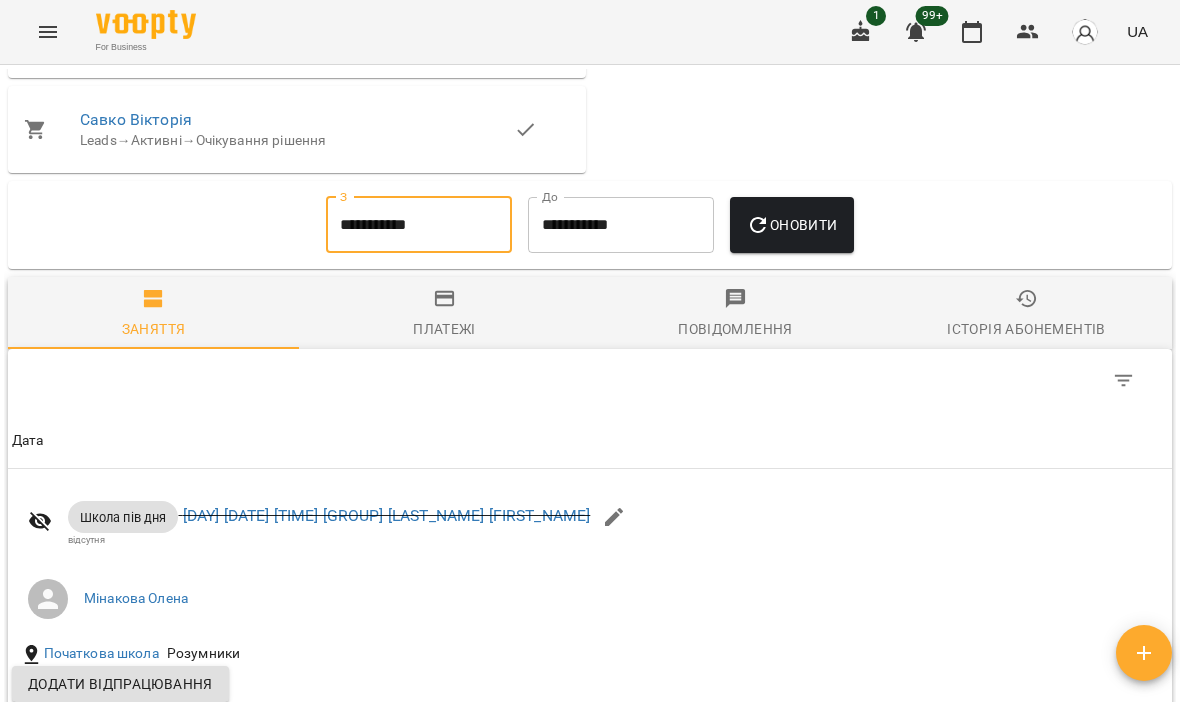 click on "**********" at bounding box center (621, 225) 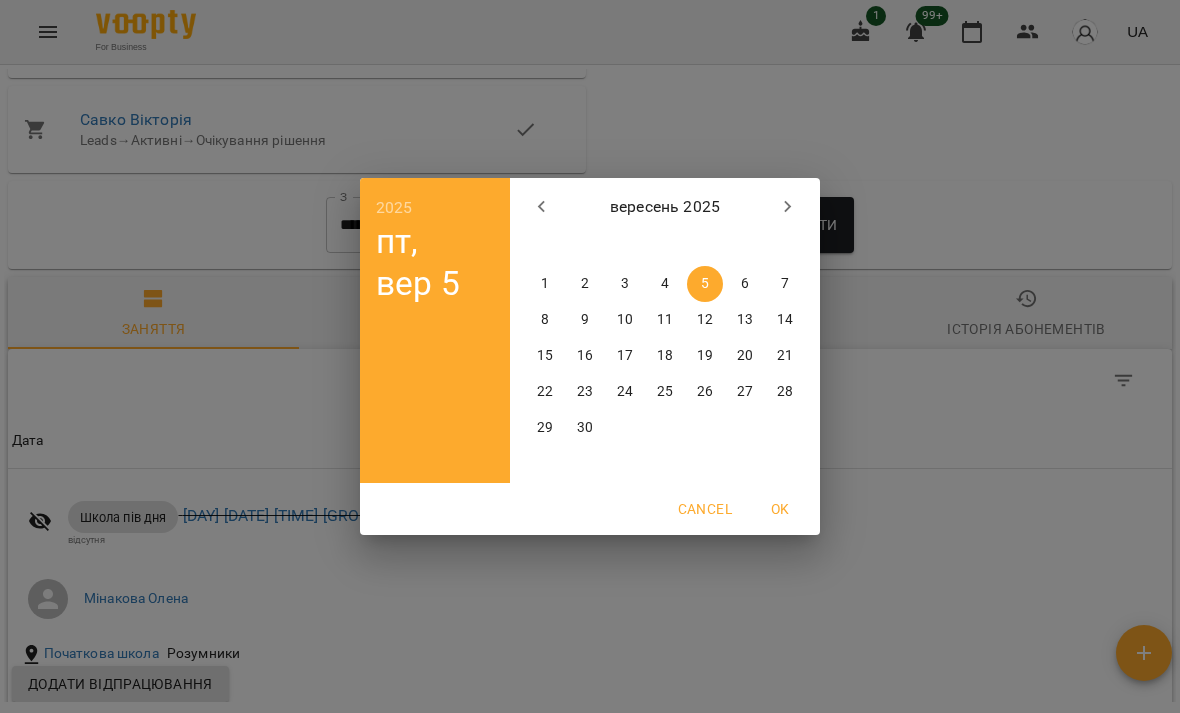 click 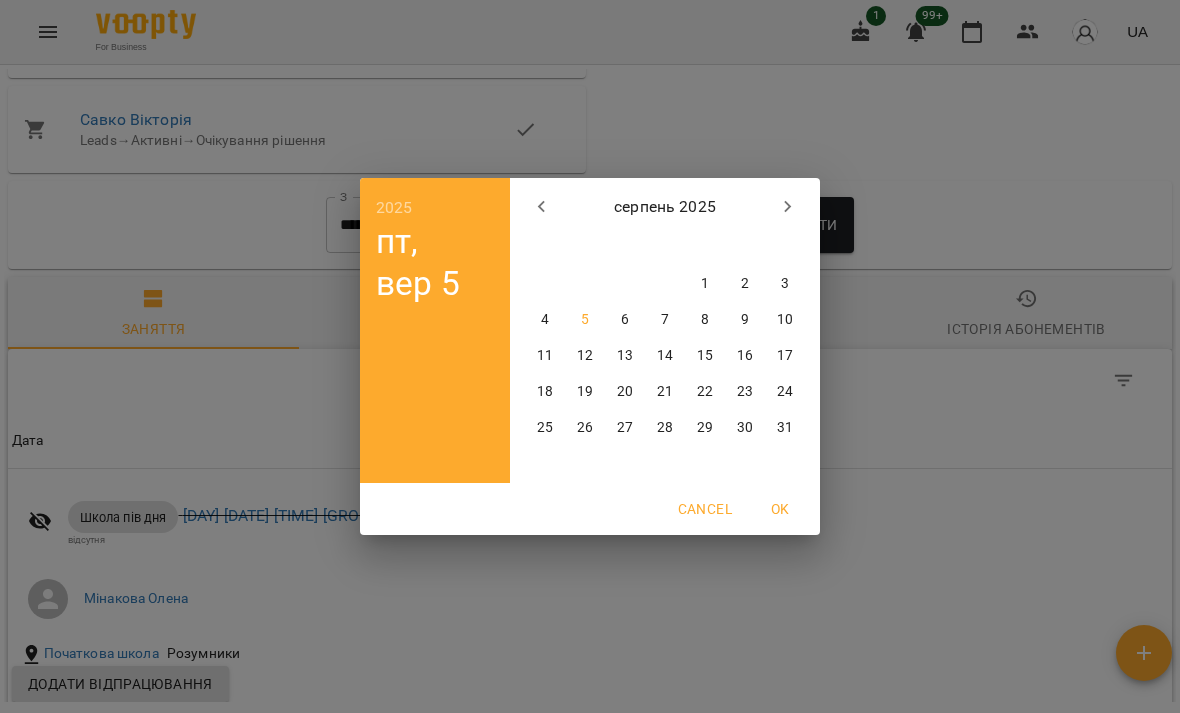 click 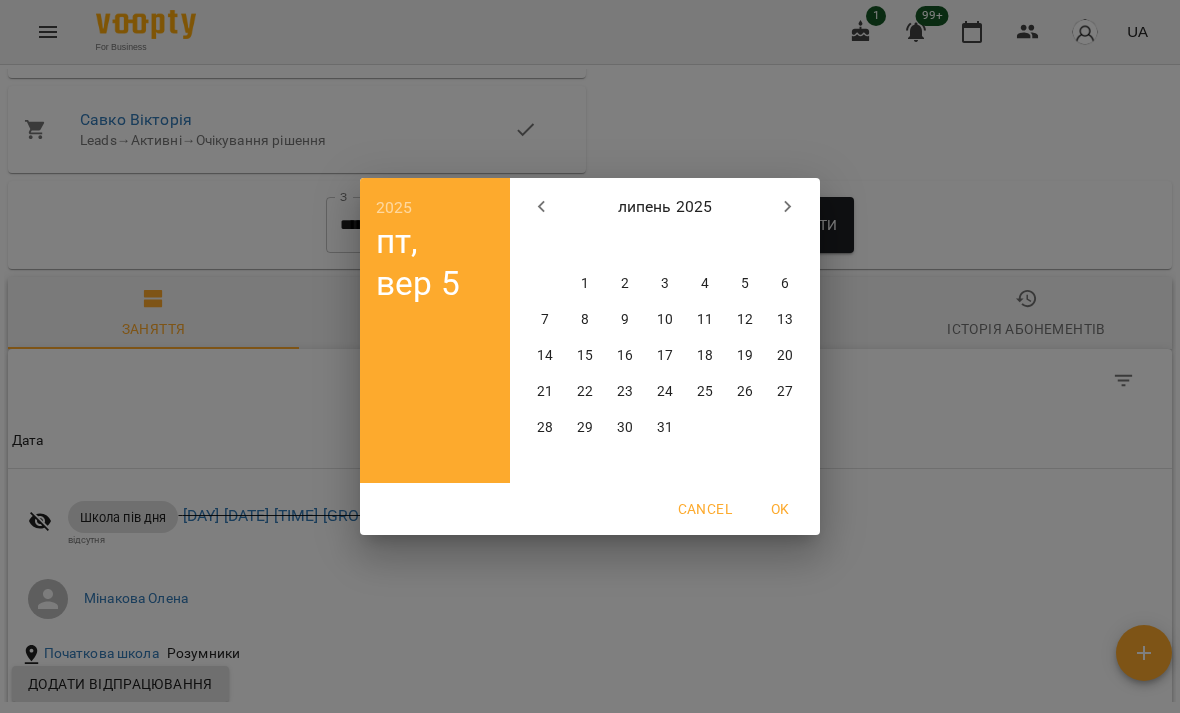 click on "31" at bounding box center (665, 428) 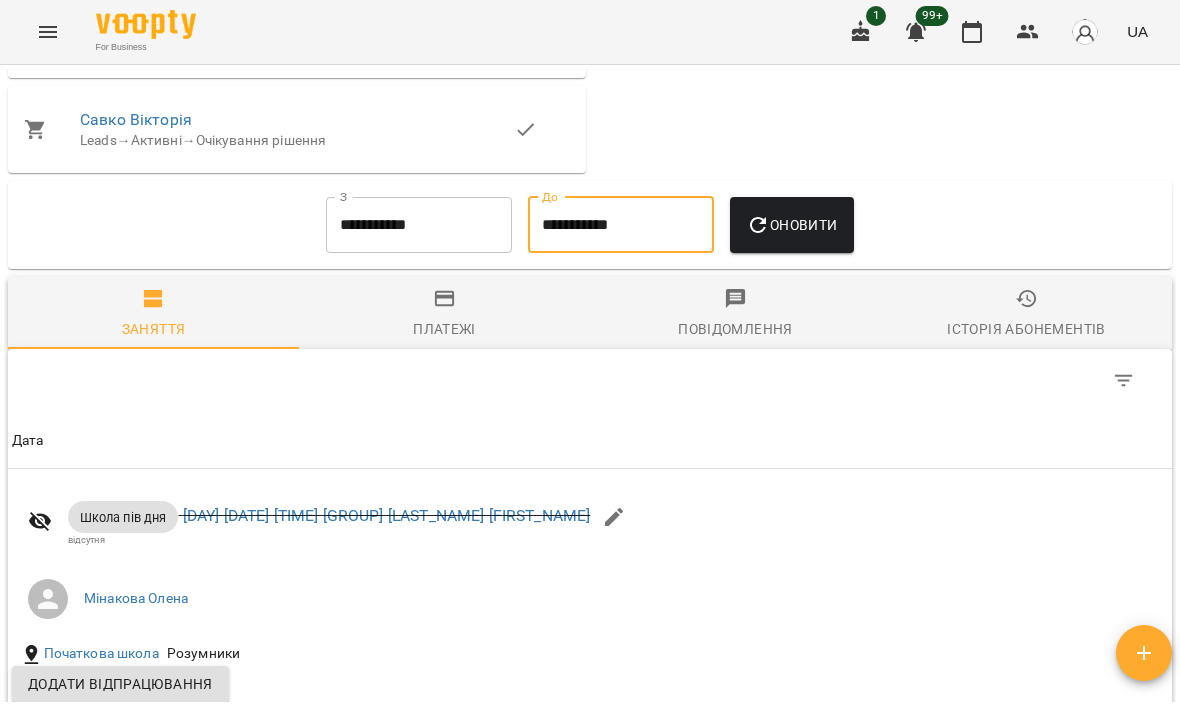 click on "Оновити" at bounding box center (791, 225) 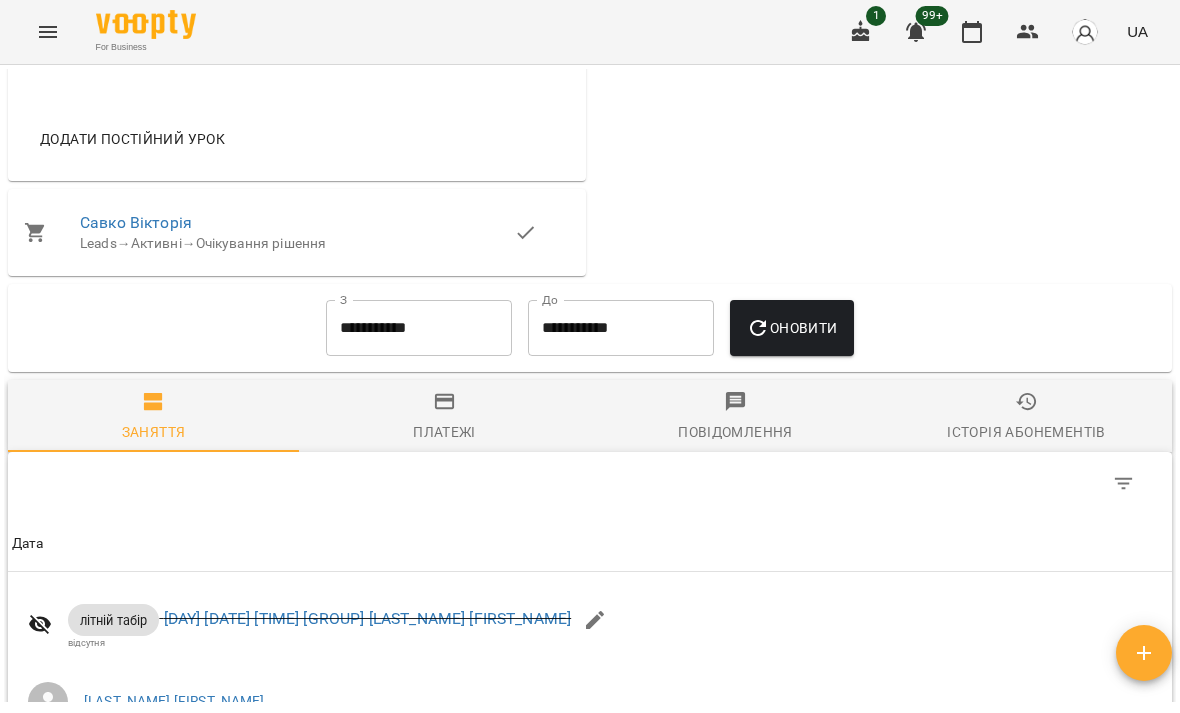 scroll, scrollTop: 963, scrollLeft: 0, axis: vertical 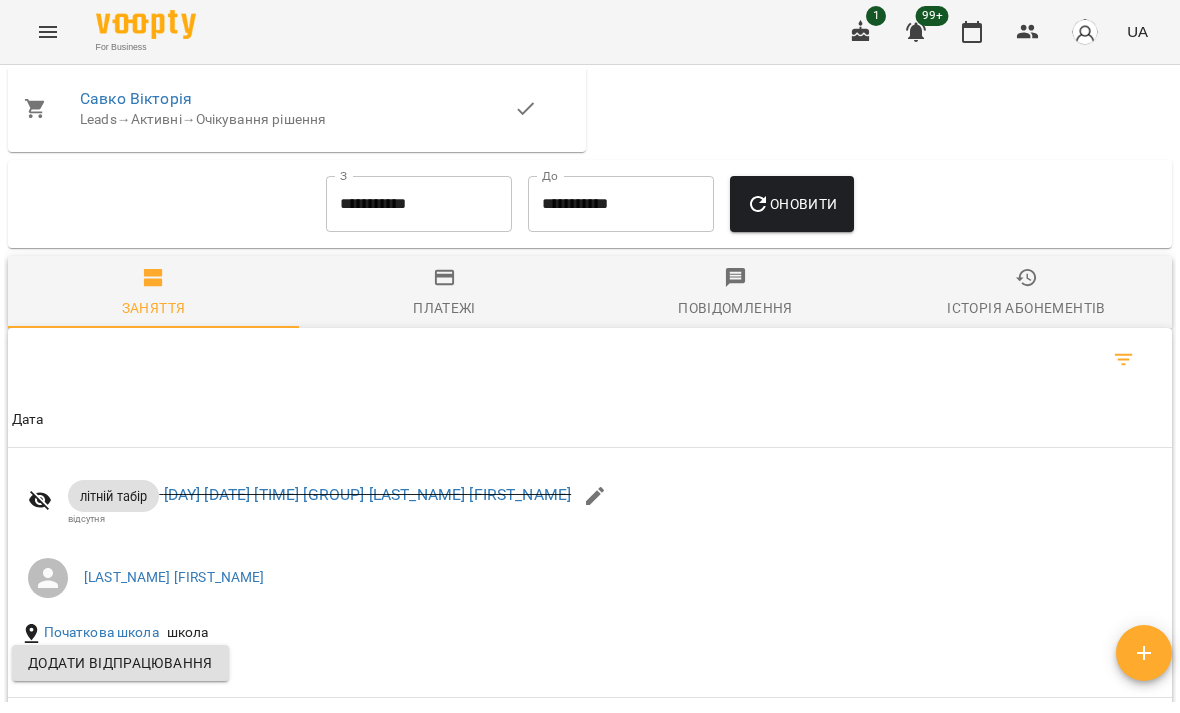 click 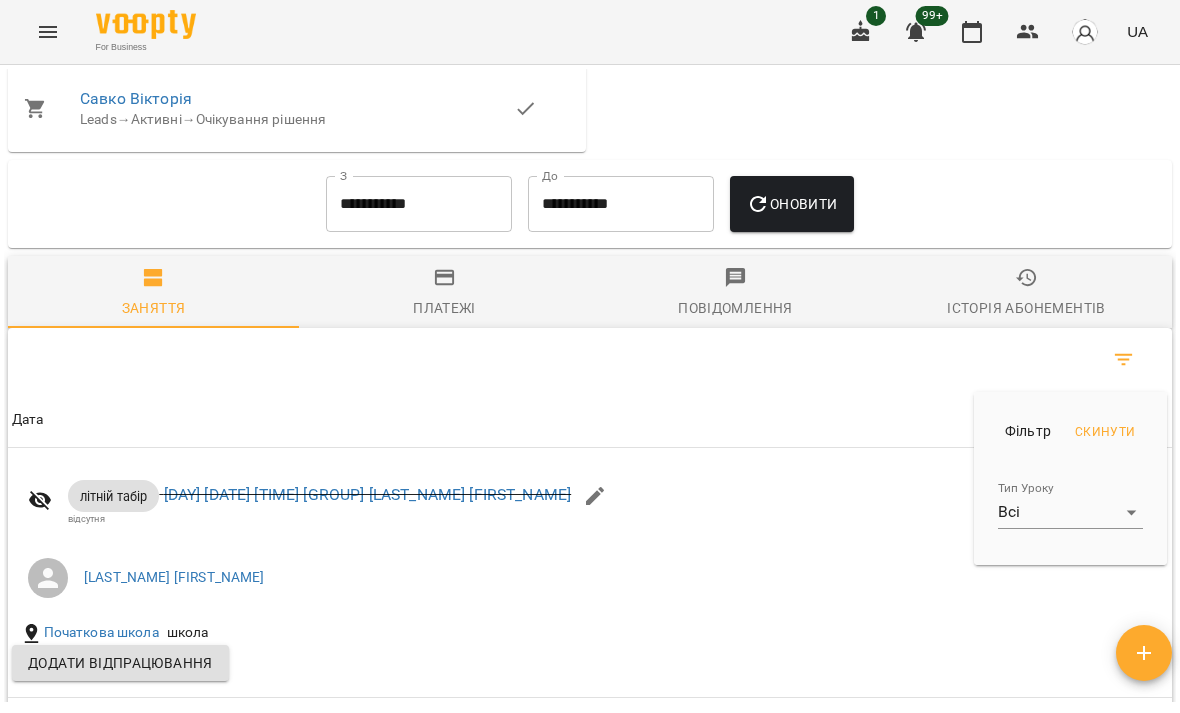 click on "For Business 1 99+ UA Мої клієнт(ів) / [LAST_NAME] [FIRST_NAME] [LAST_NAME] [FIRST_NAME] грудень початкова школа договір дозвіл на фото ₴ Баланс Поповнити рахунок Докладніше Актуальні абонементи ( 0 ) Немає актуальних абонементів Додати Абонемент Історія абонементів Налаштування доступних абонементів Немає актуальних абонементів Зберегти Інформація про учня https://www.voopty.com.ua/client/676d67e2e62d600524fe1819/6887371b4330513d9f5c1870 Особистий кабінет клієнта Початкова школа [PHONE] Клієнт не підписаний на ViberBot! Клієнт не підписаний на VooptyBot ! [DATE] [DAY], [DATE] Нотатки Leads" at bounding box center [590, 389] 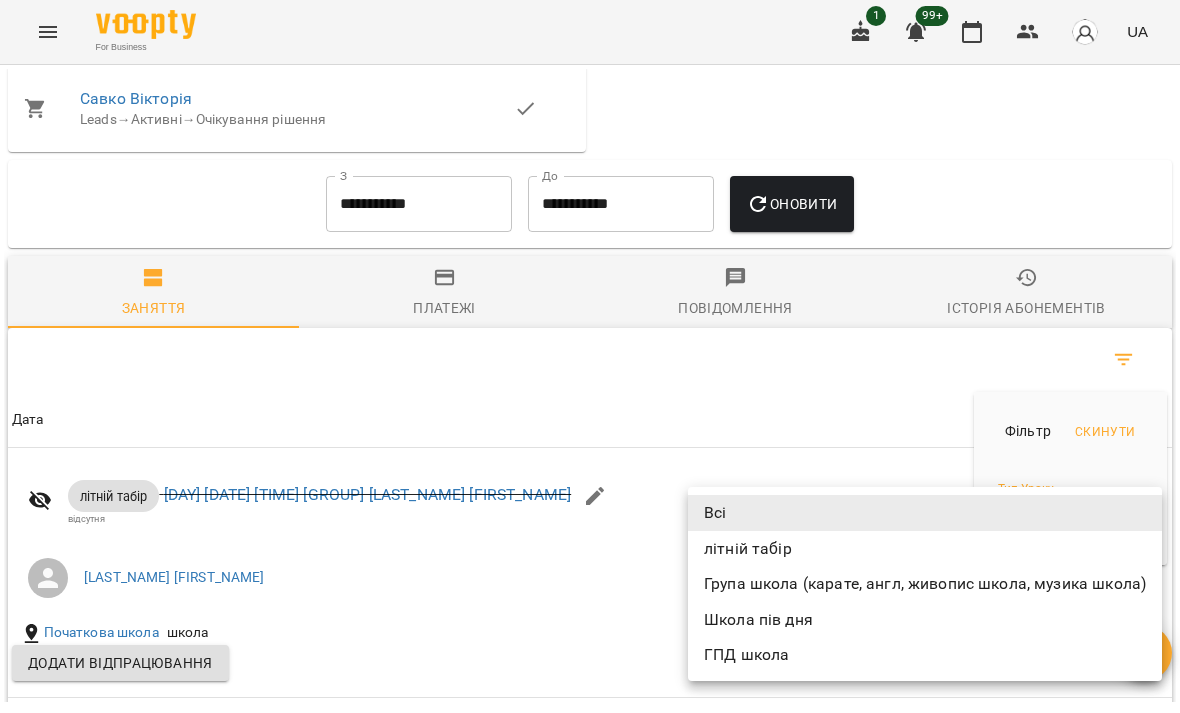 click at bounding box center [590, 356] 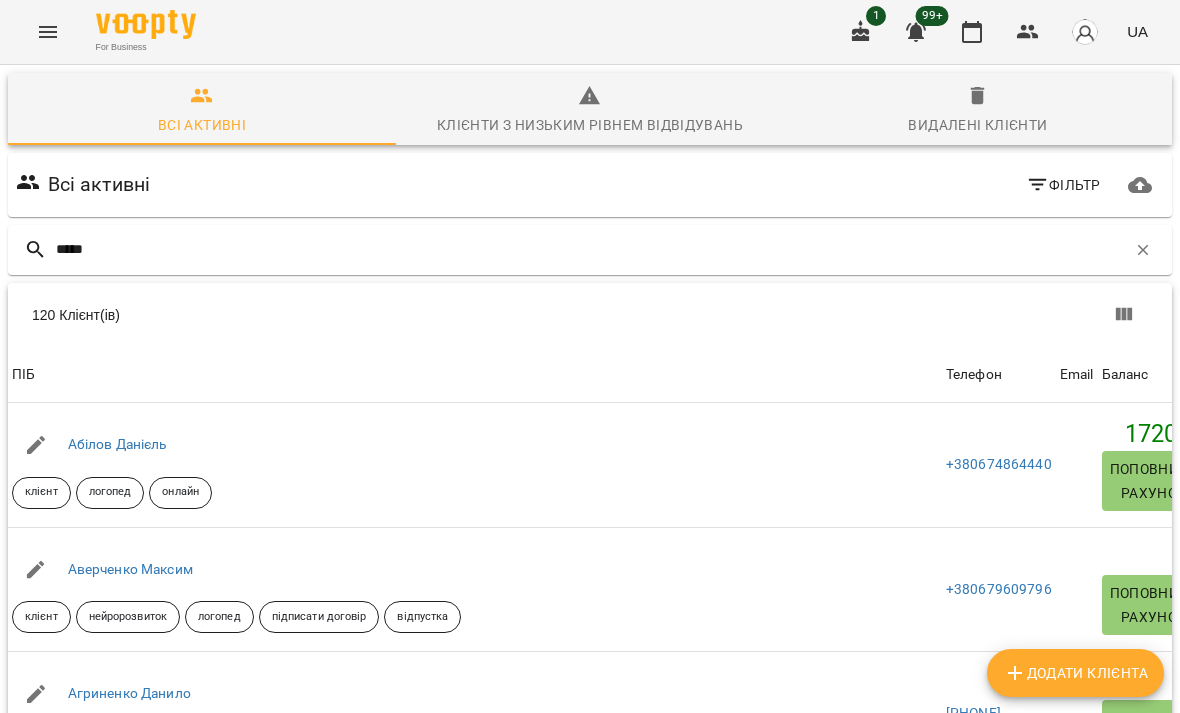 type on "******" 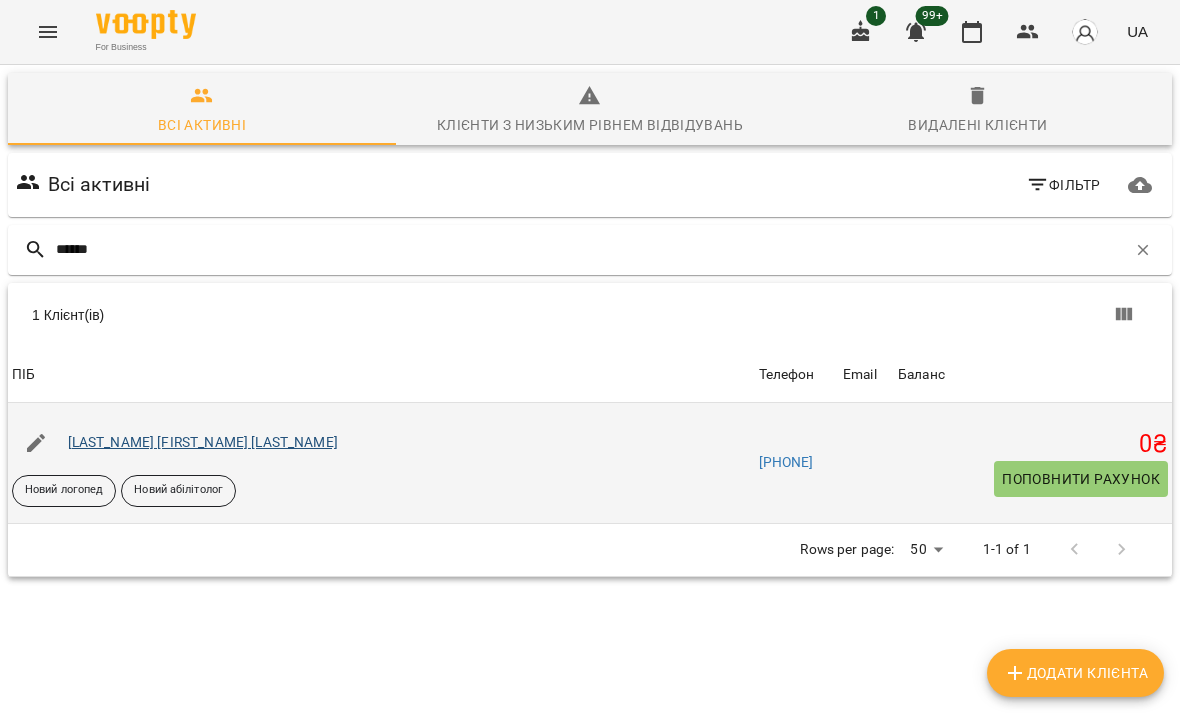 click on "[LAST_NAME] [FIRST_NAME] [LAST_NAME]" at bounding box center (203, 442) 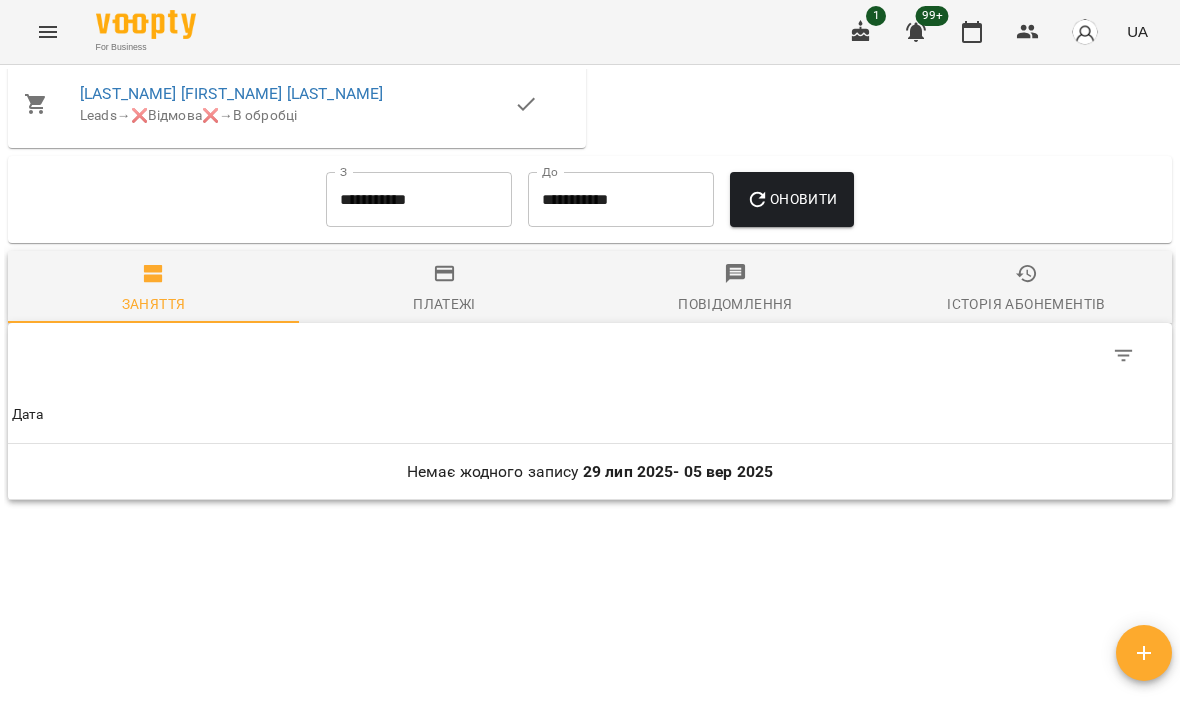 click on "**********" at bounding box center [419, 200] 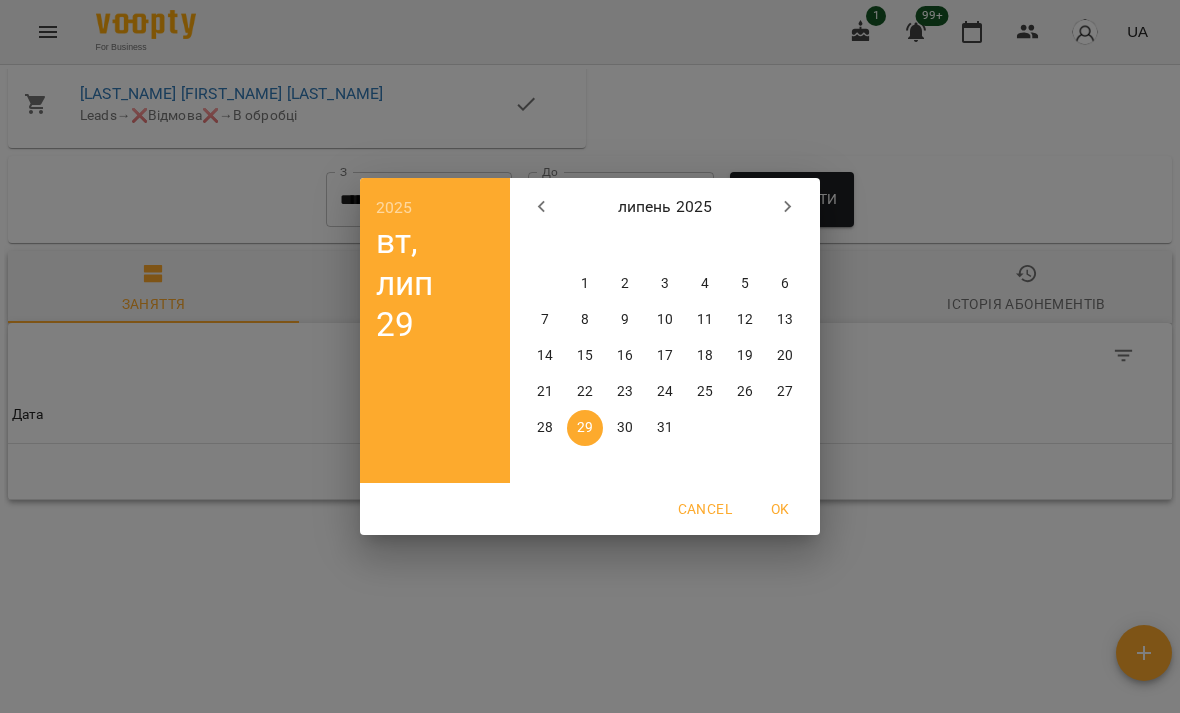 scroll, scrollTop: 1172, scrollLeft: 0, axis: vertical 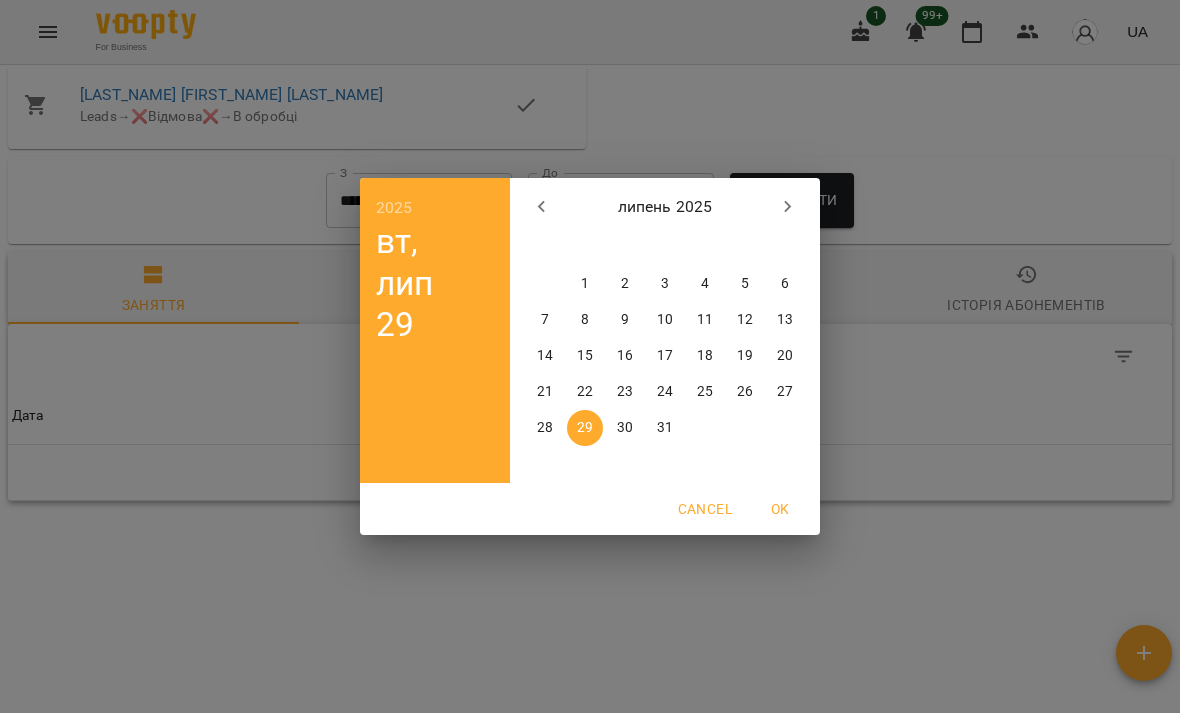 click on "1" at bounding box center [585, 284] 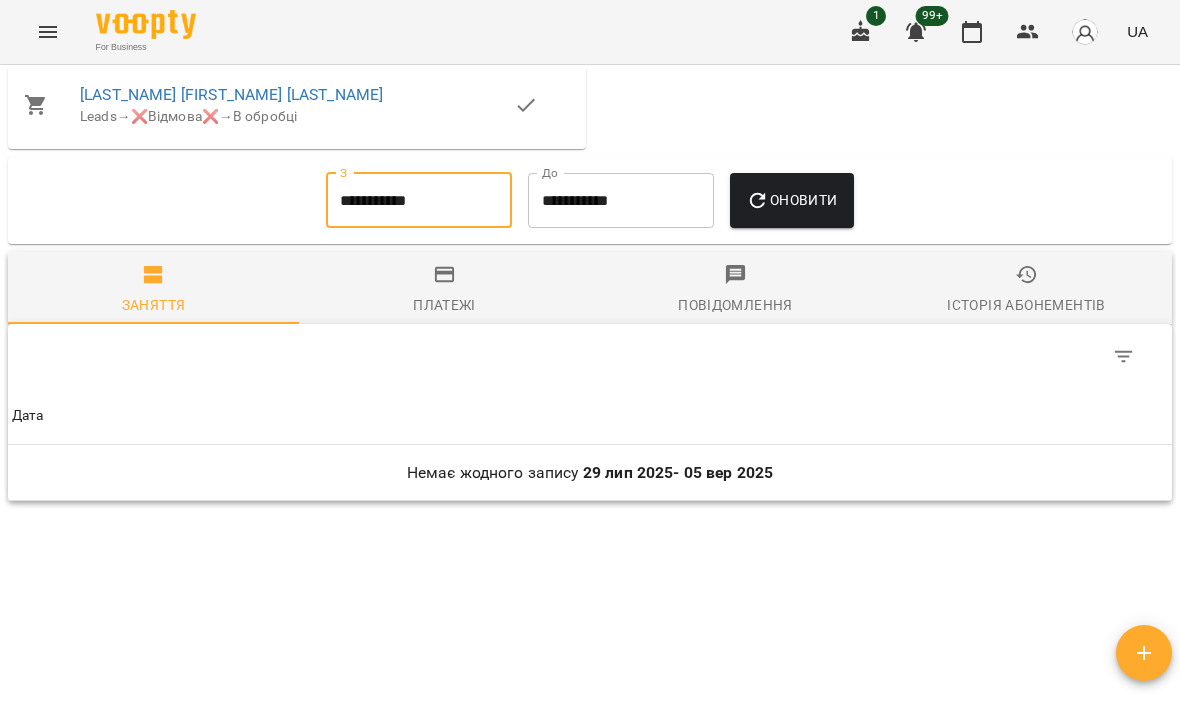 click on "**********" at bounding box center (621, 201) 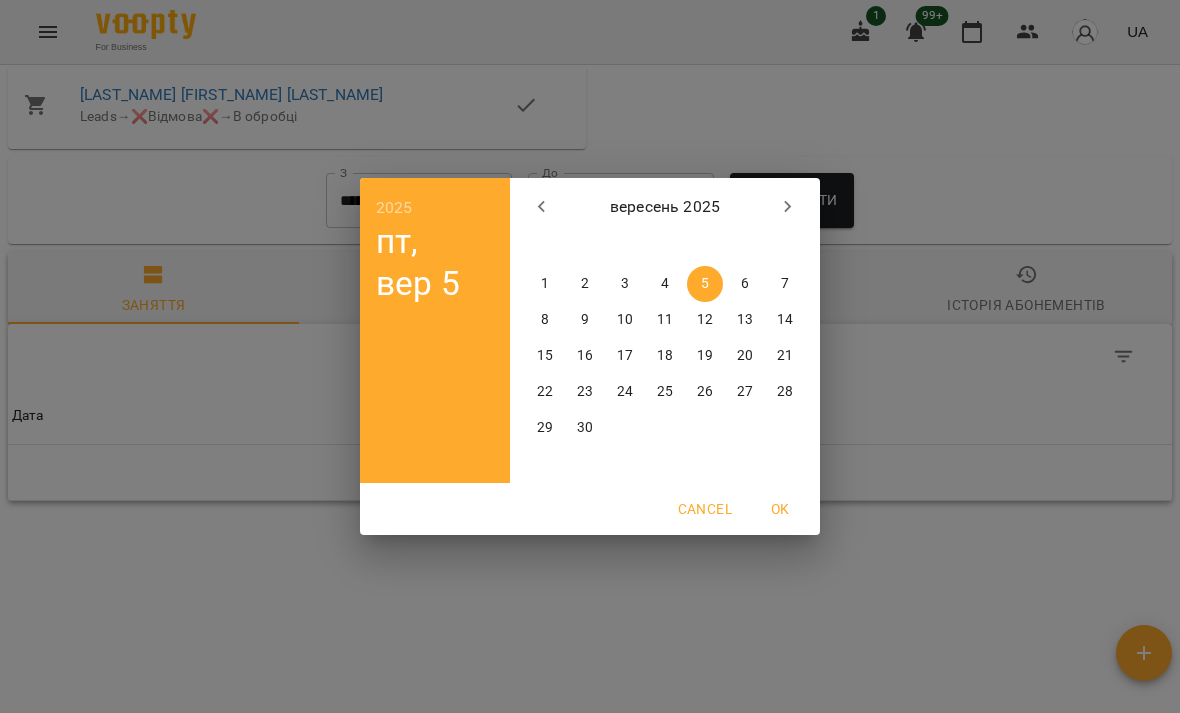 click 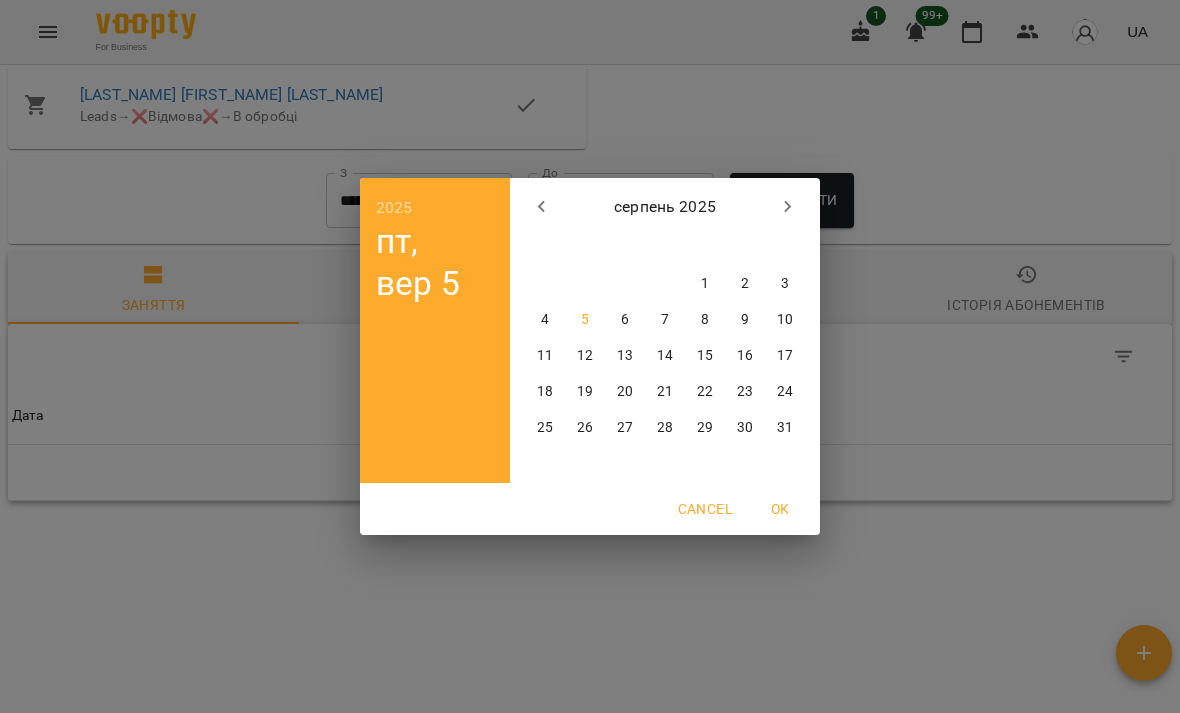 click at bounding box center (542, 207) 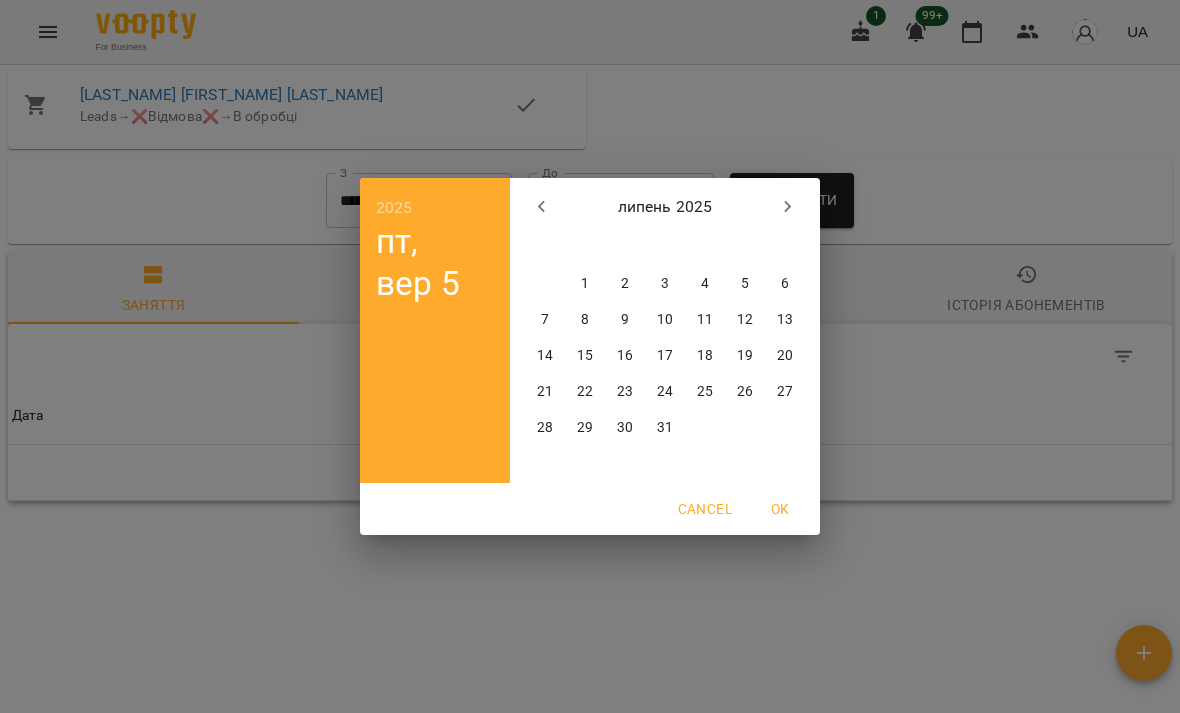 click on "31" at bounding box center [665, 428] 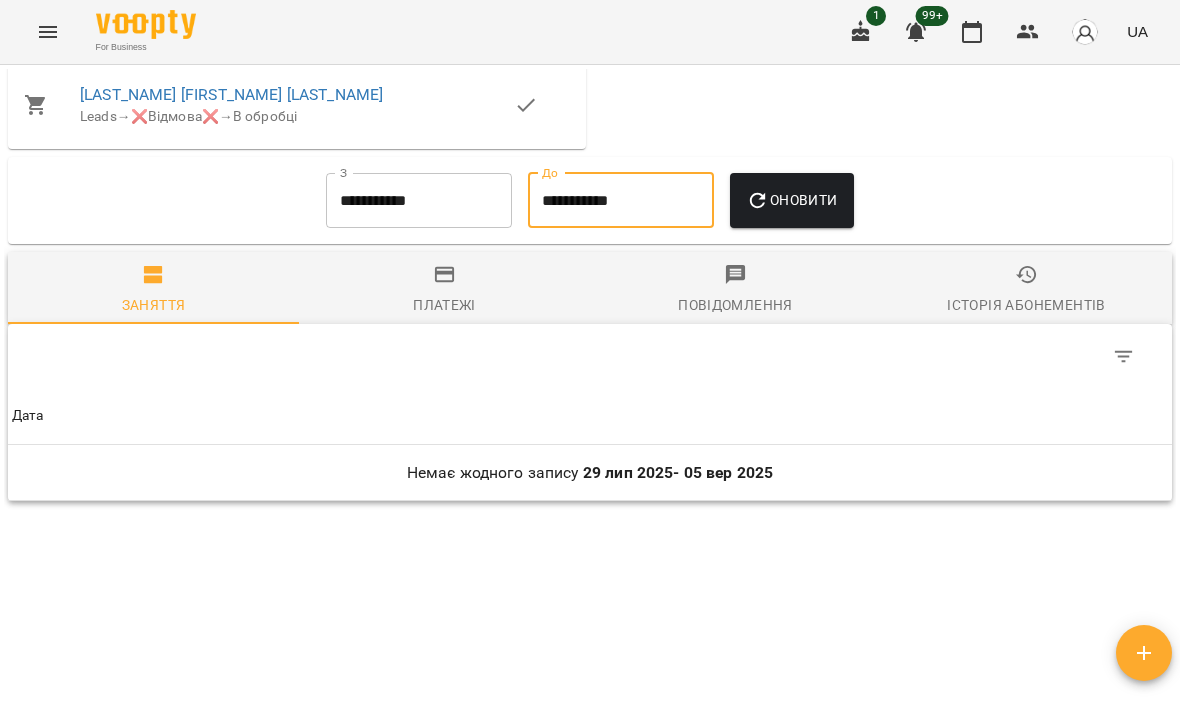 click on "Оновити" at bounding box center [791, 200] 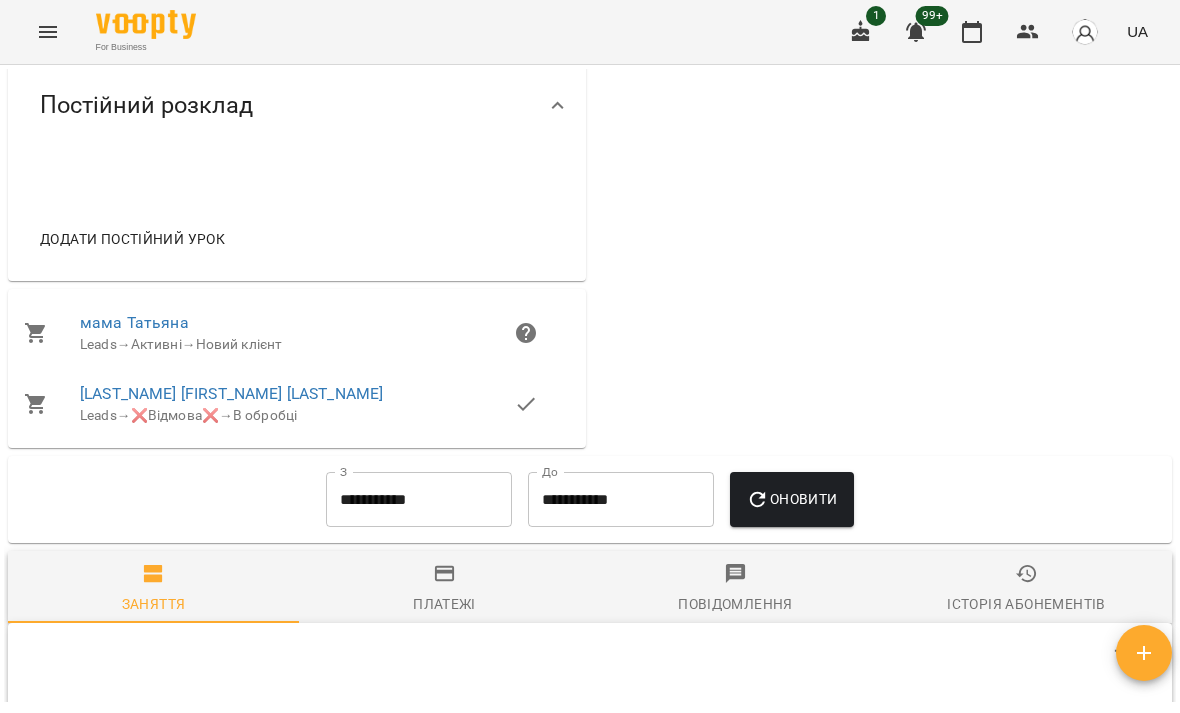 scroll, scrollTop: 872, scrollLeft: 0, axis: vertical 